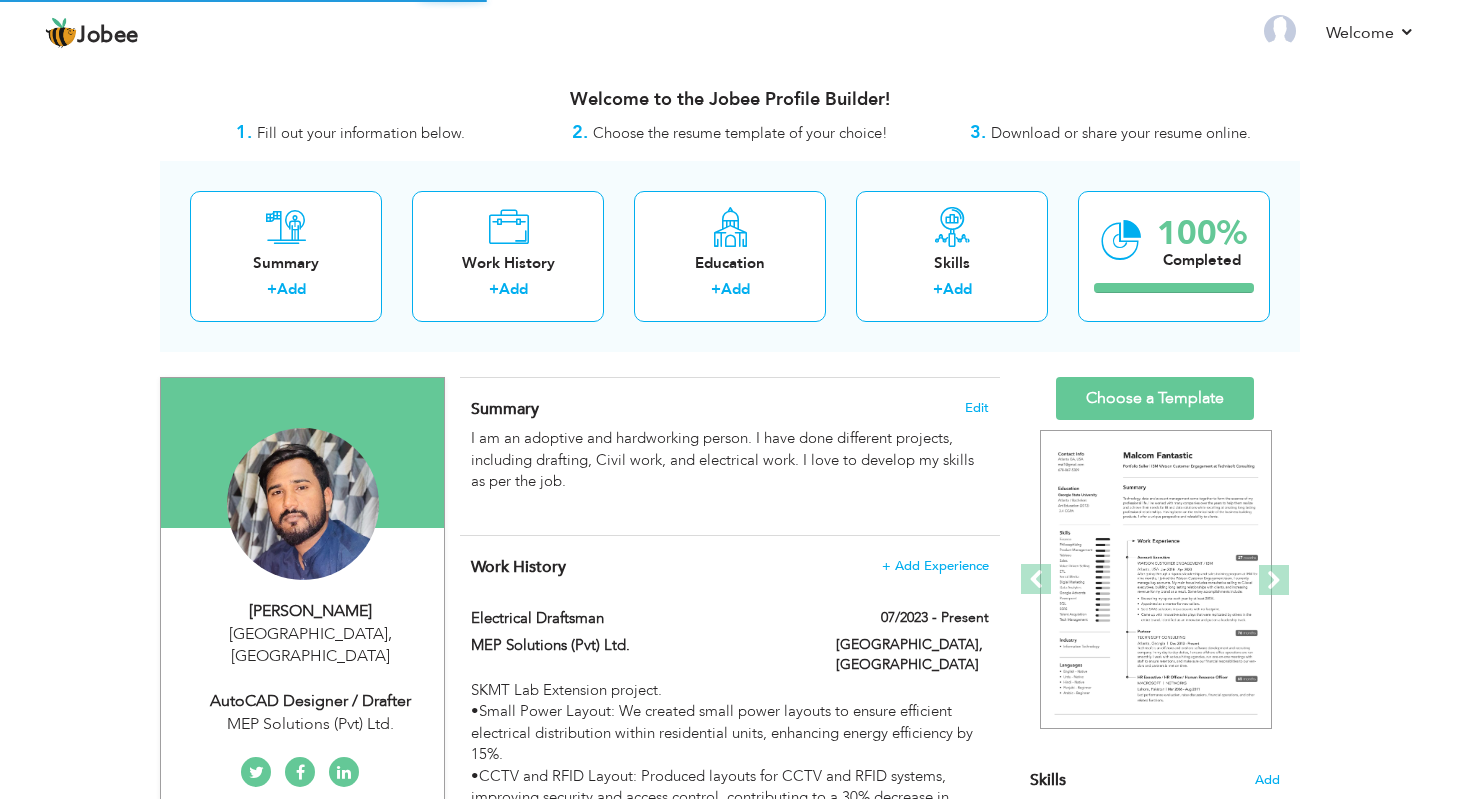 scroll, scrollTop: 0, scrollLeft: 0, axis: both 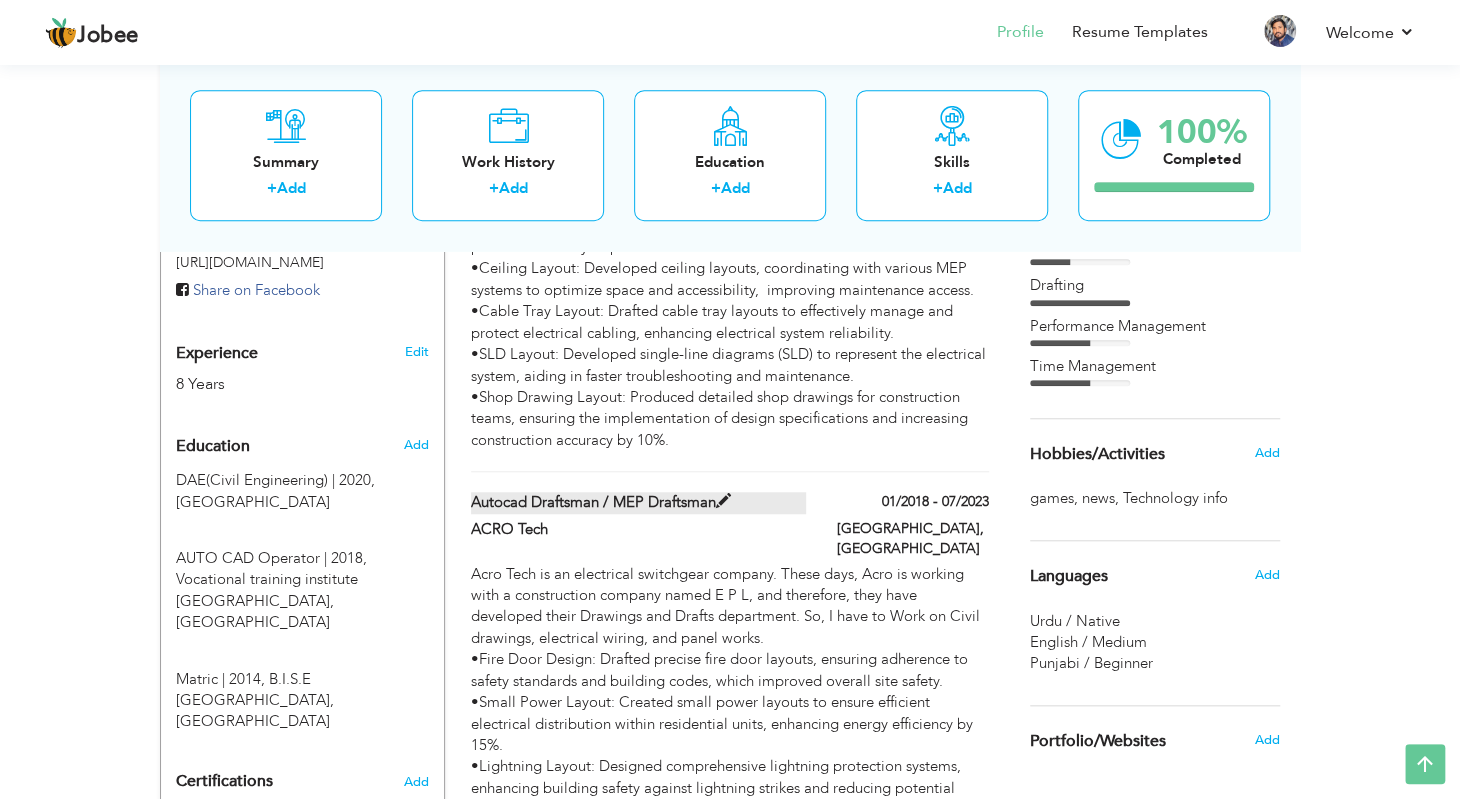 click at bounding box center (723, 501) 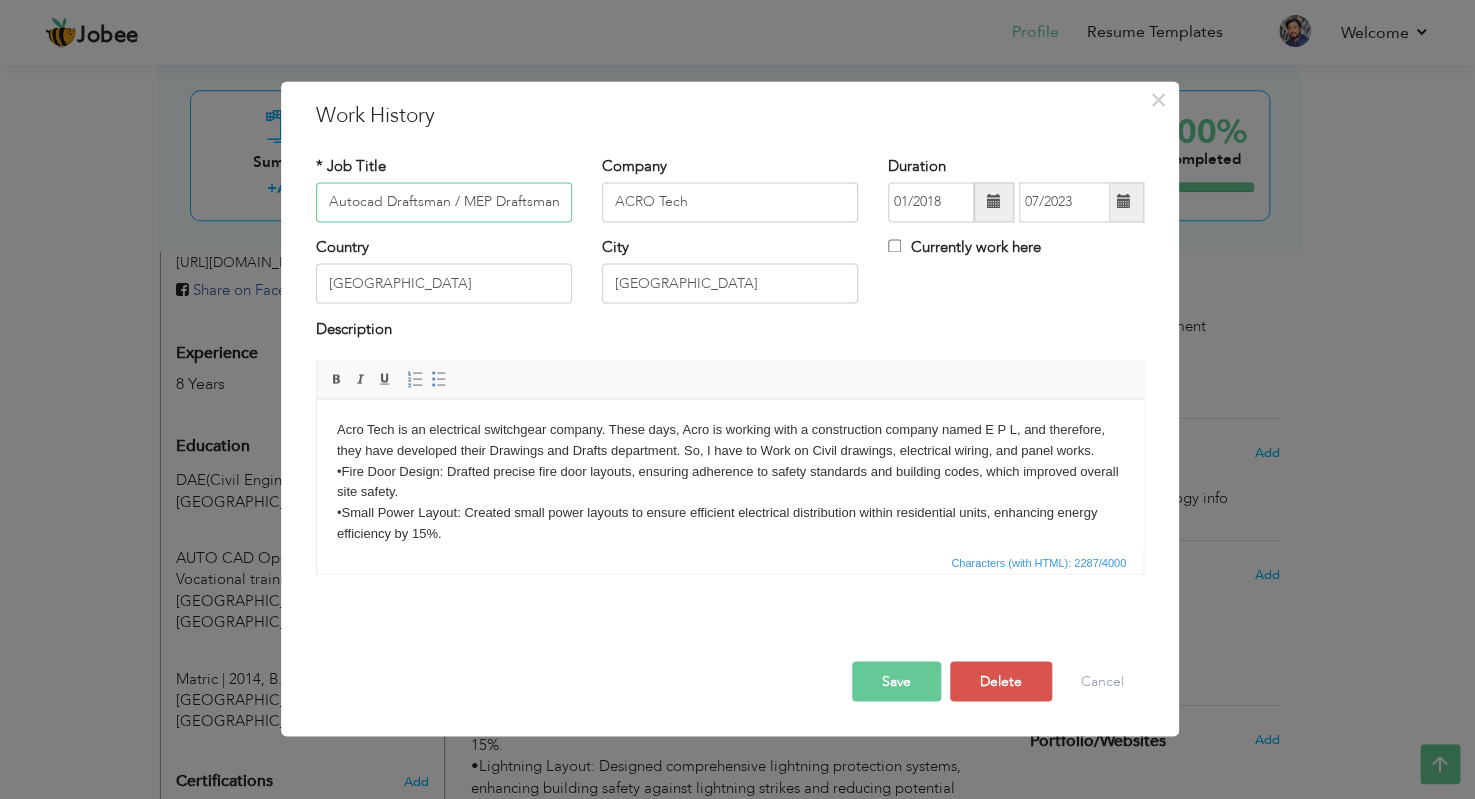 click on "Autocad Draftsman / MEP Draftsman" at bounding box center [444, 202] 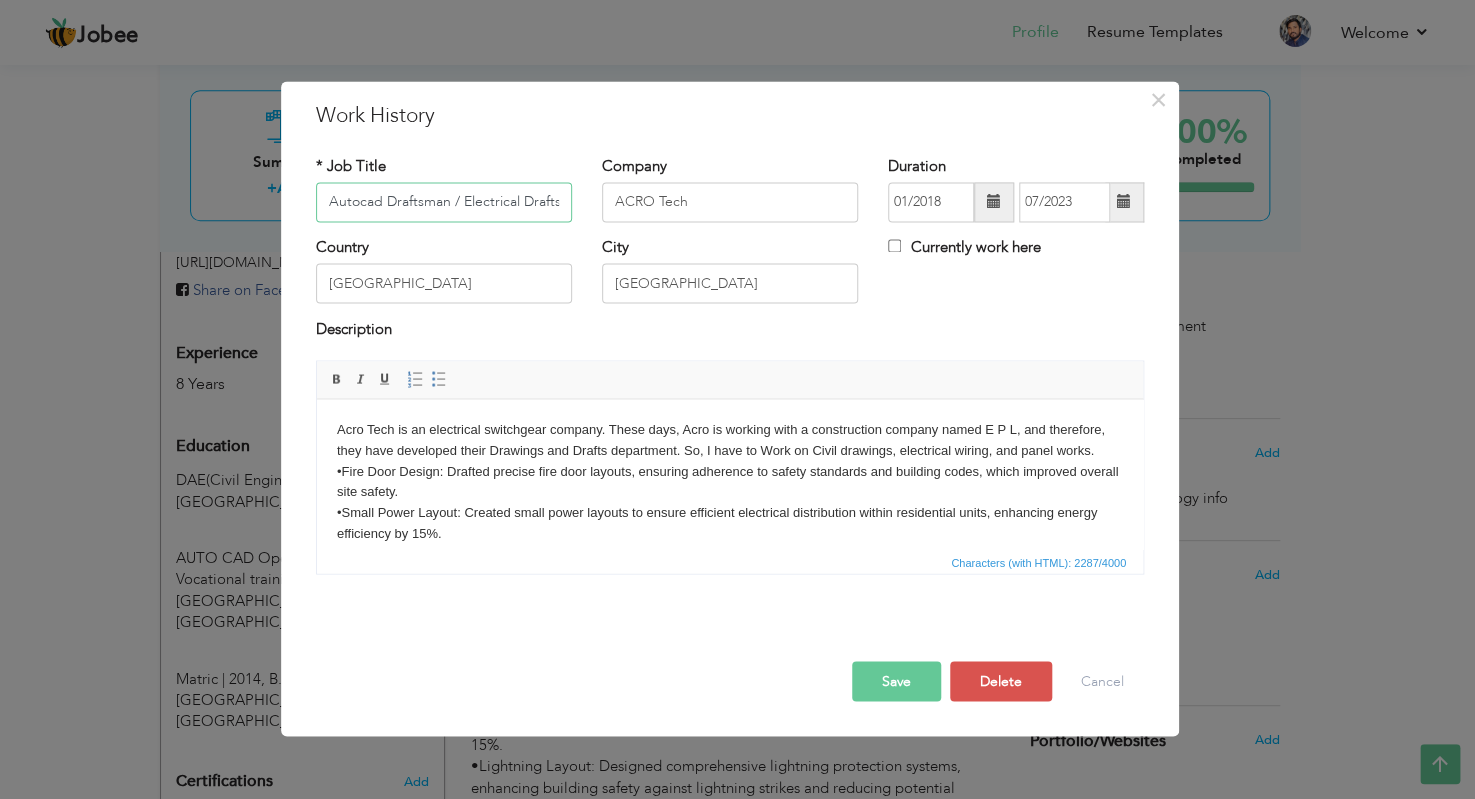 click on "Autocad Draftsman / Electrical Draftsman" at bounding box center (444, 202) 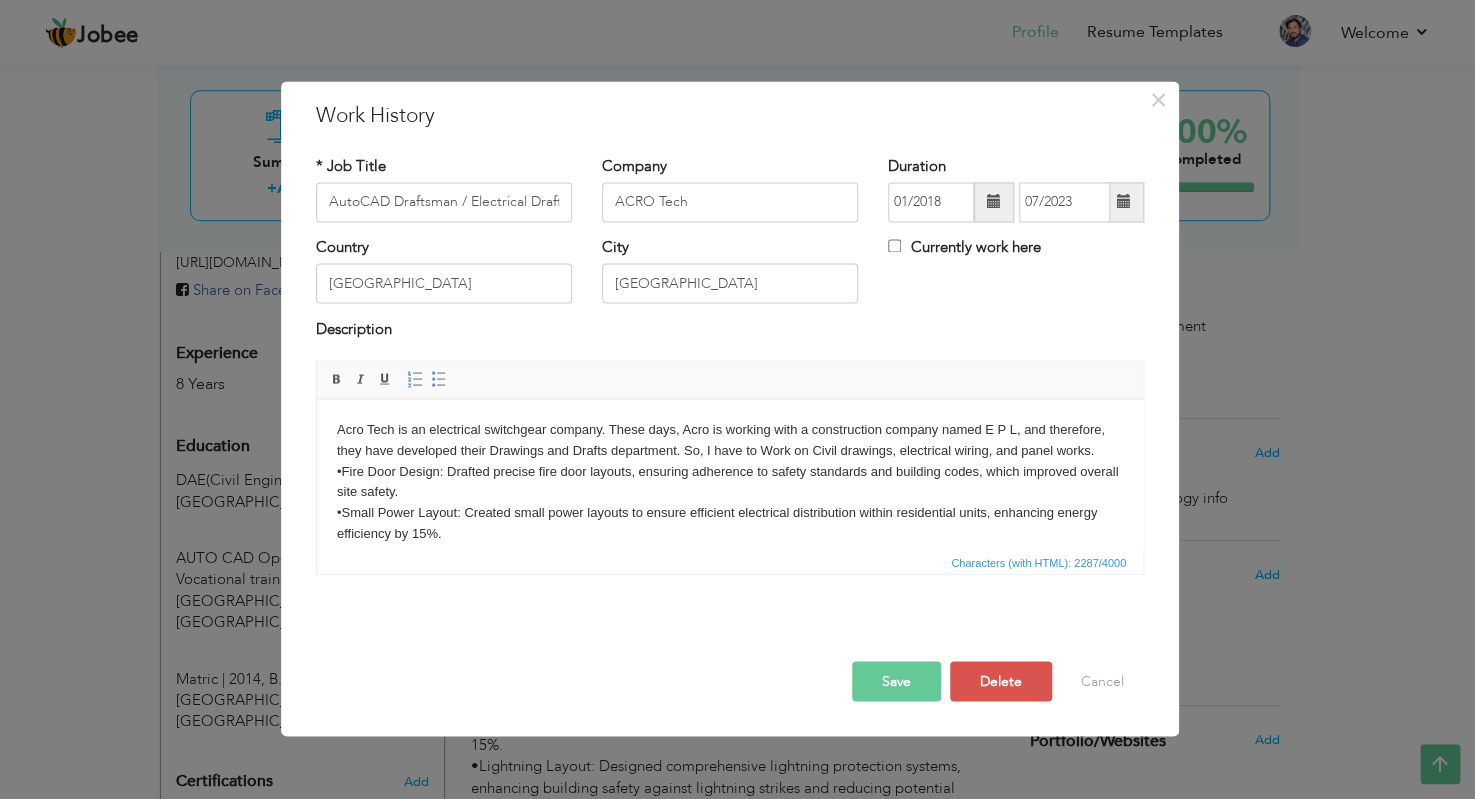 click on "Save" at bounding box center (896, 681) 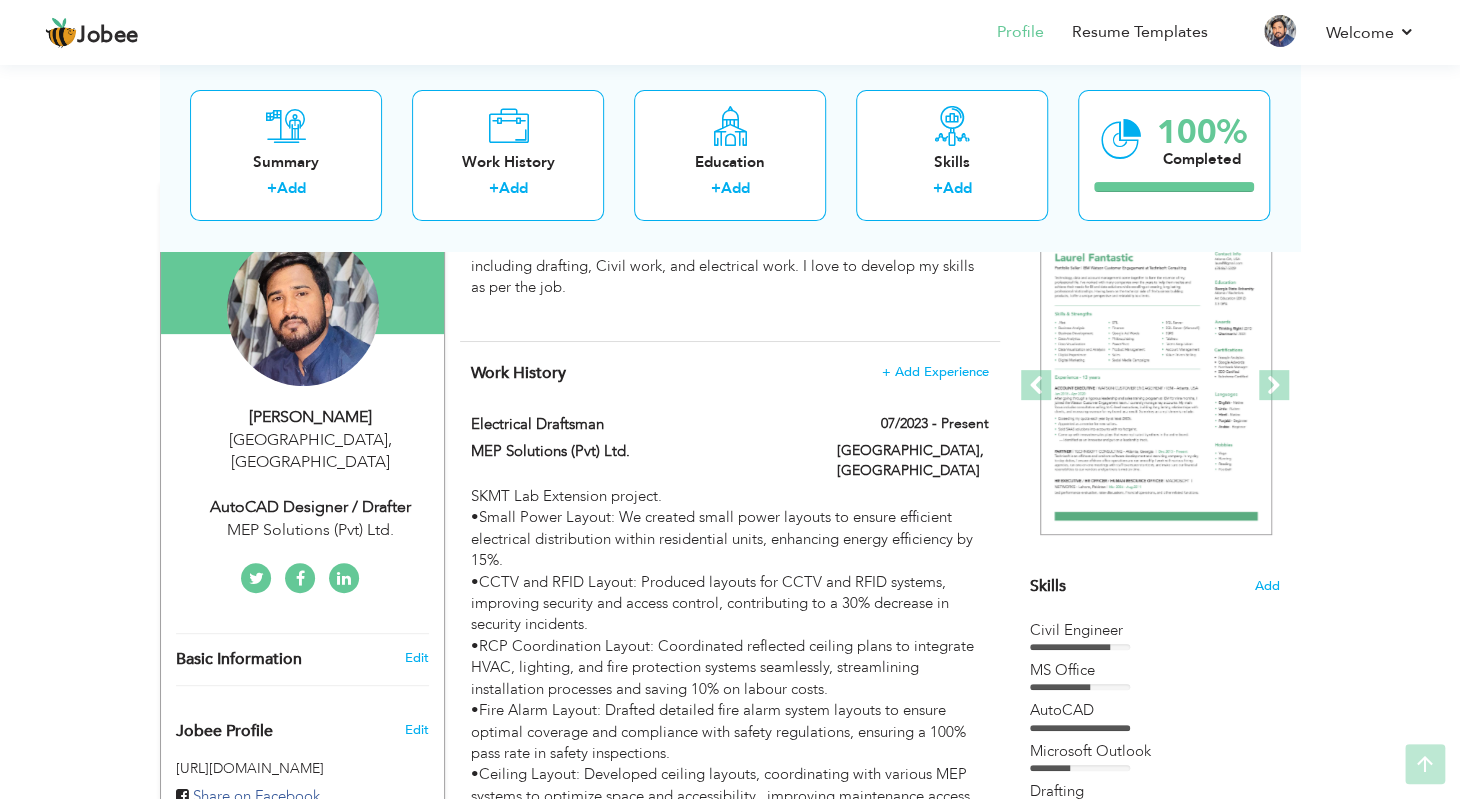 scroll, scrollTop: 200, scrollLeft: 0, axis: vertical 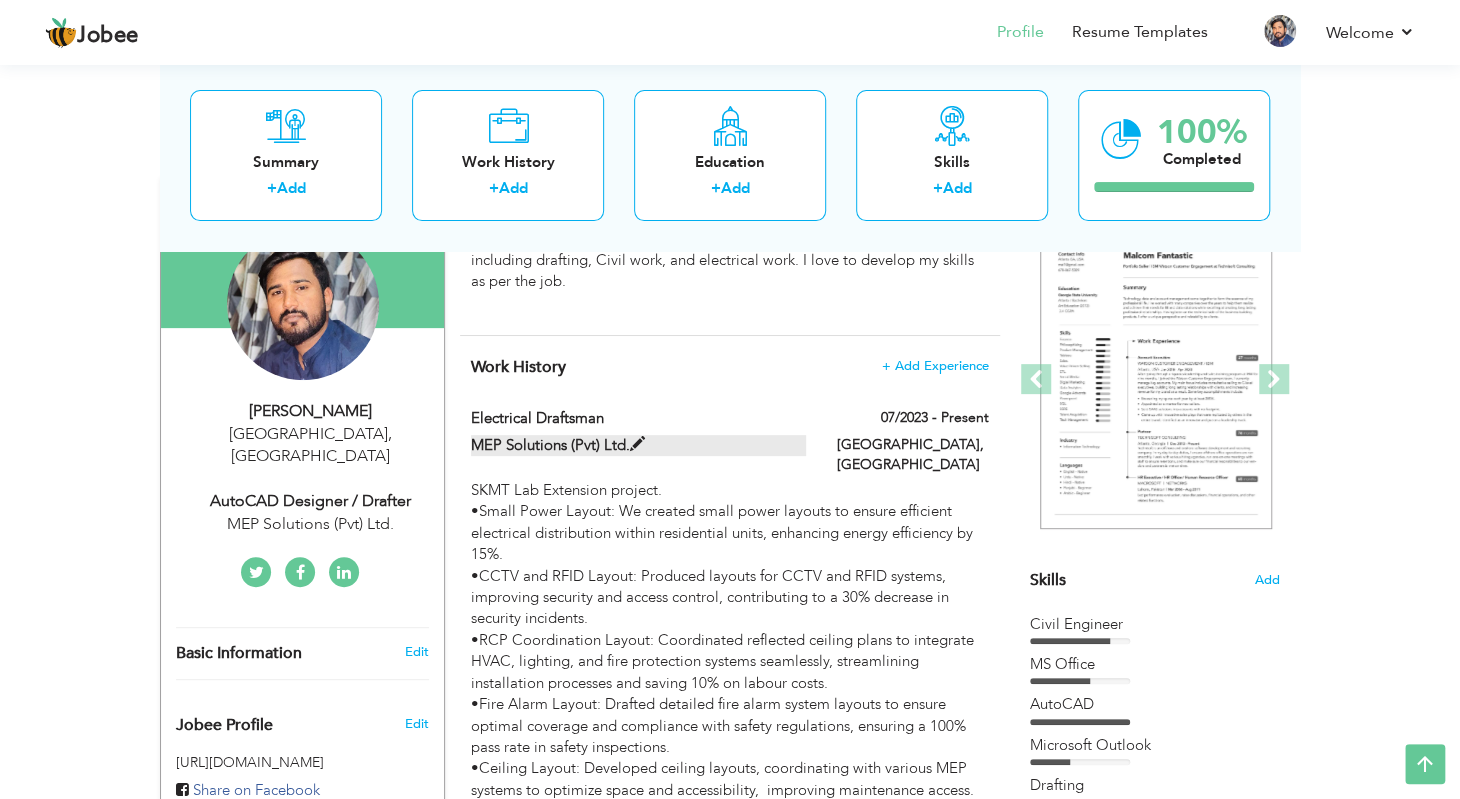 click at bounding box center (637, 444) 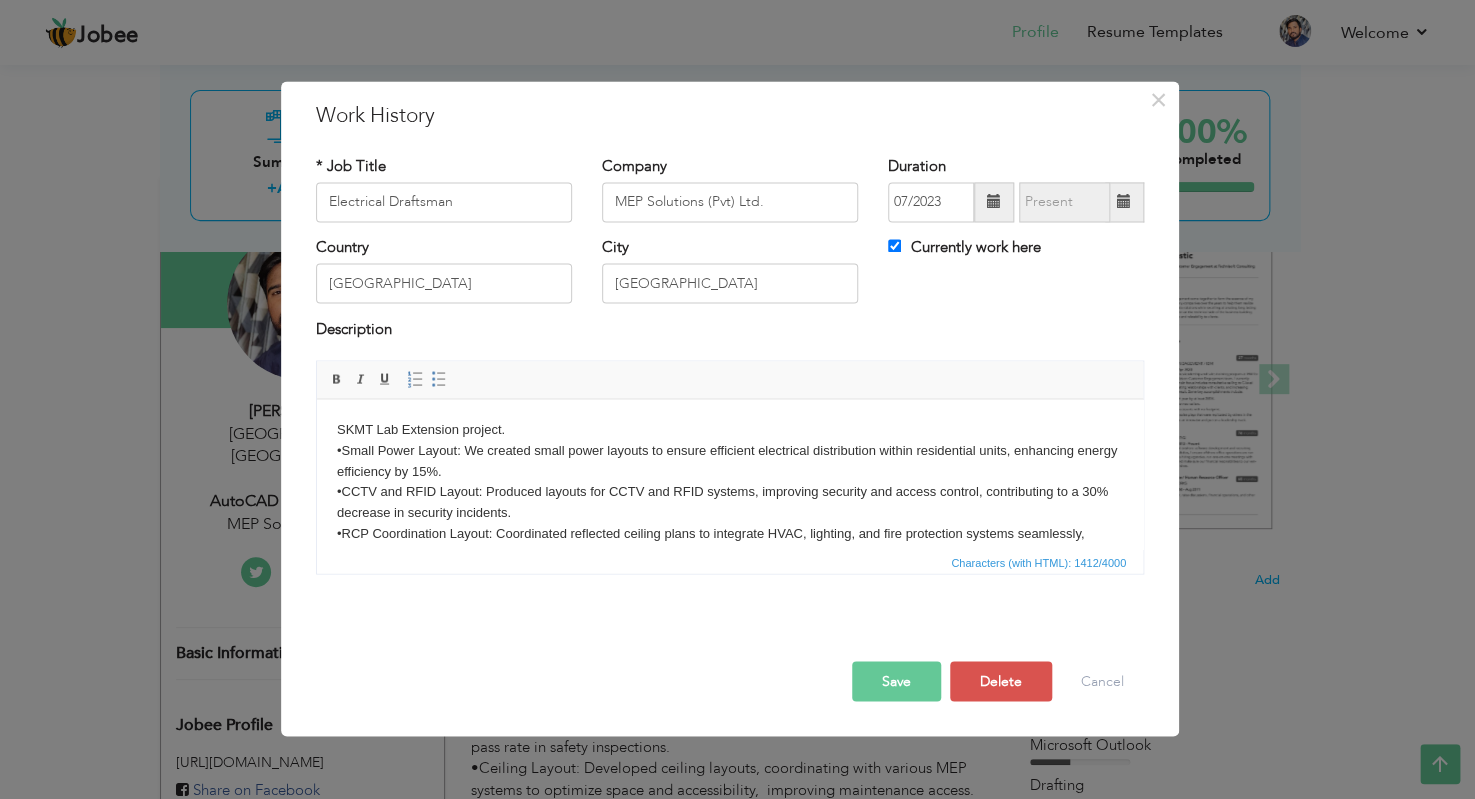 click on "Characters (with HTML): 1412/4000" at bounding box center (730, 561) 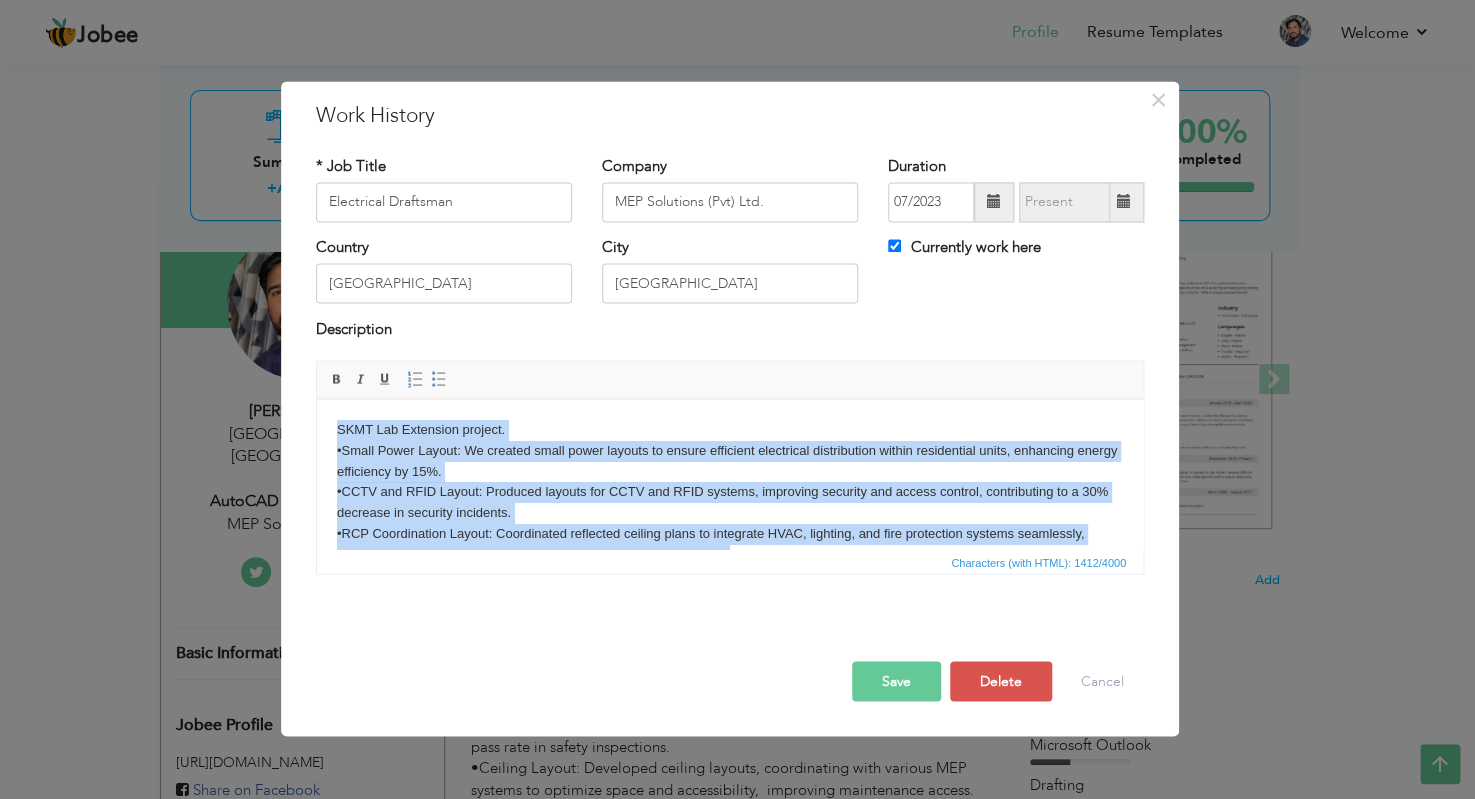 type 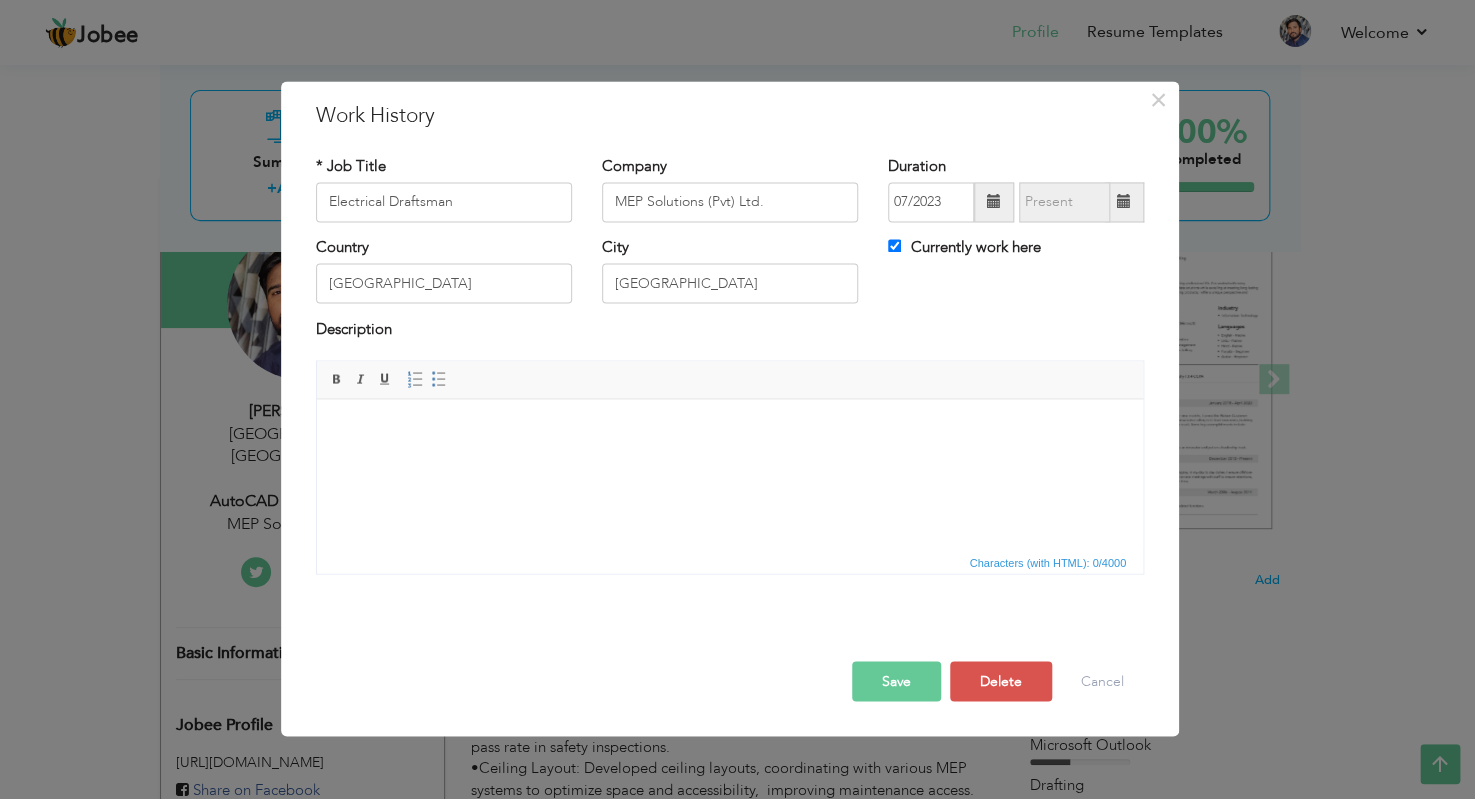 click on "Save" at bounding box center [896, 681] 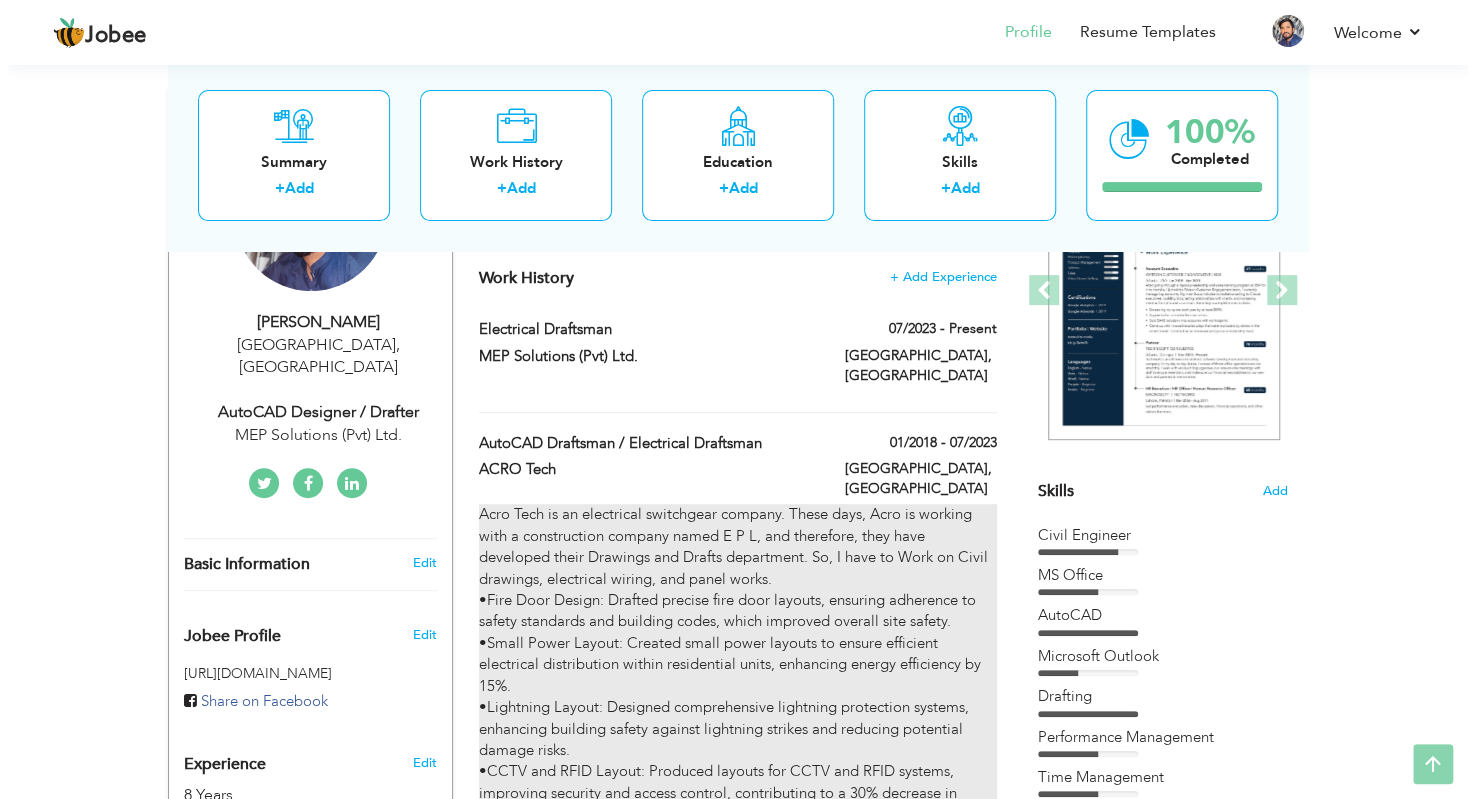 scroll, scrollTop: 300, scrollLeft: 0, axis: vertical 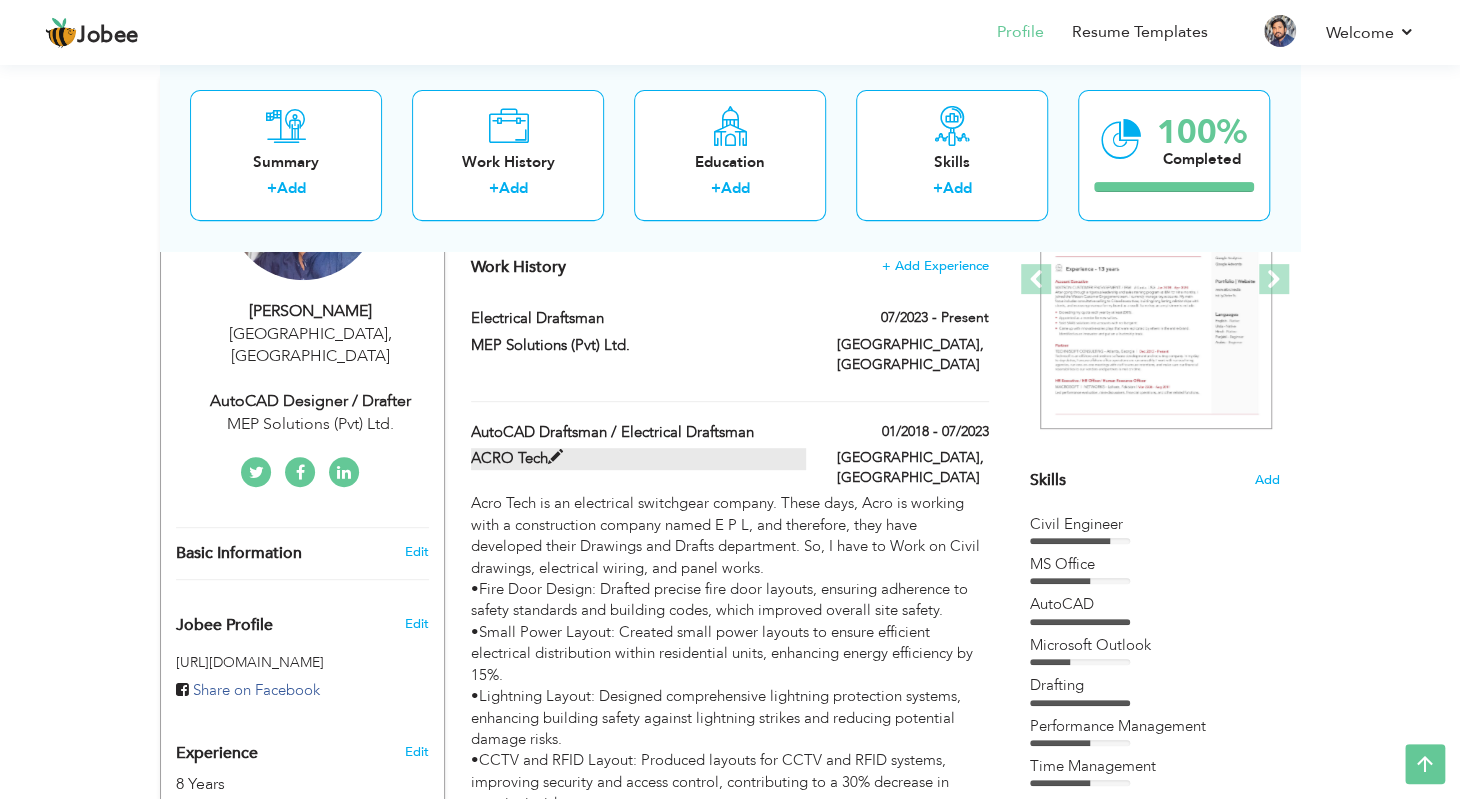 click at bounding box center [555, 457] 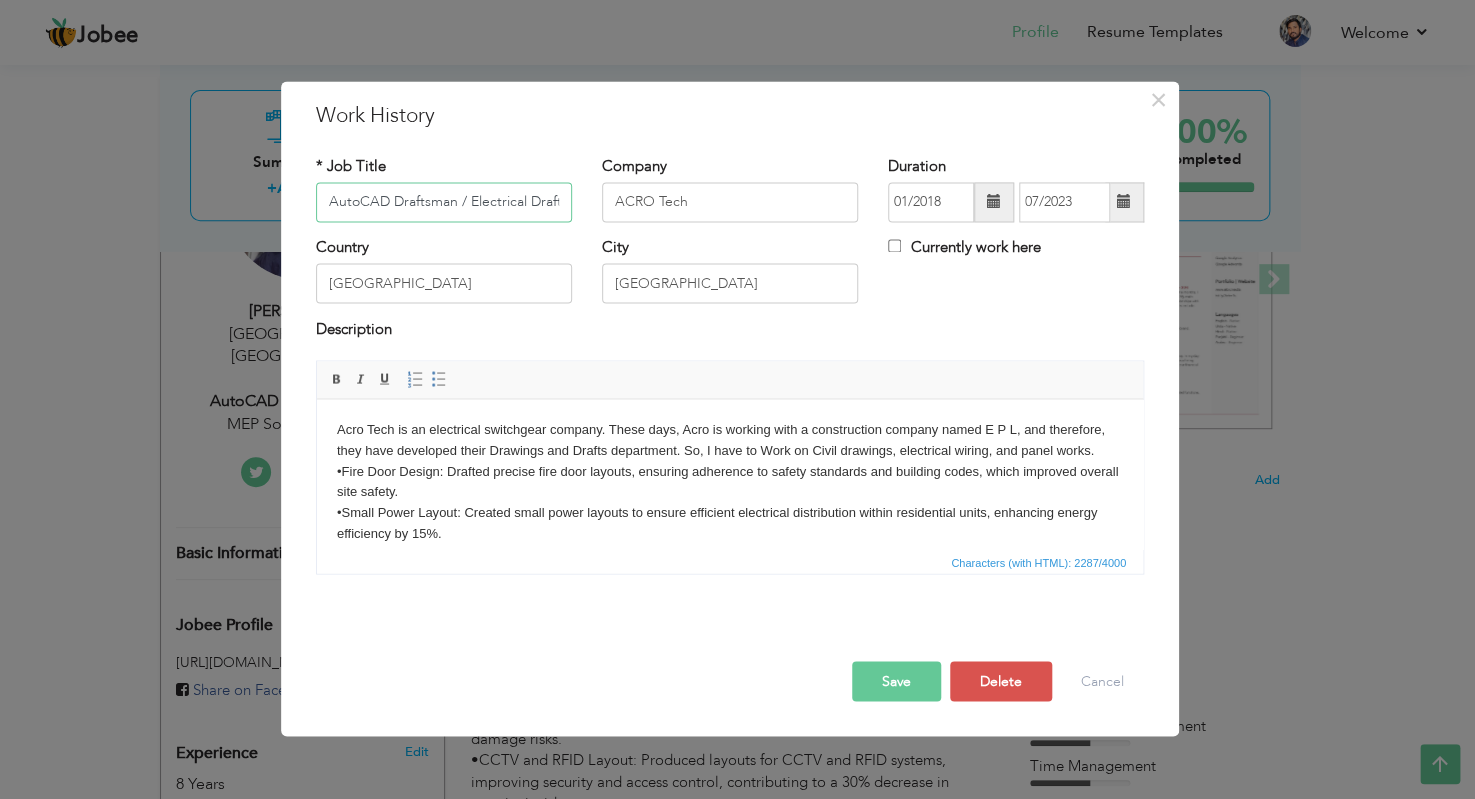 scroll, scrollTop: 0, scrollLeft: 33, axis: horizontal 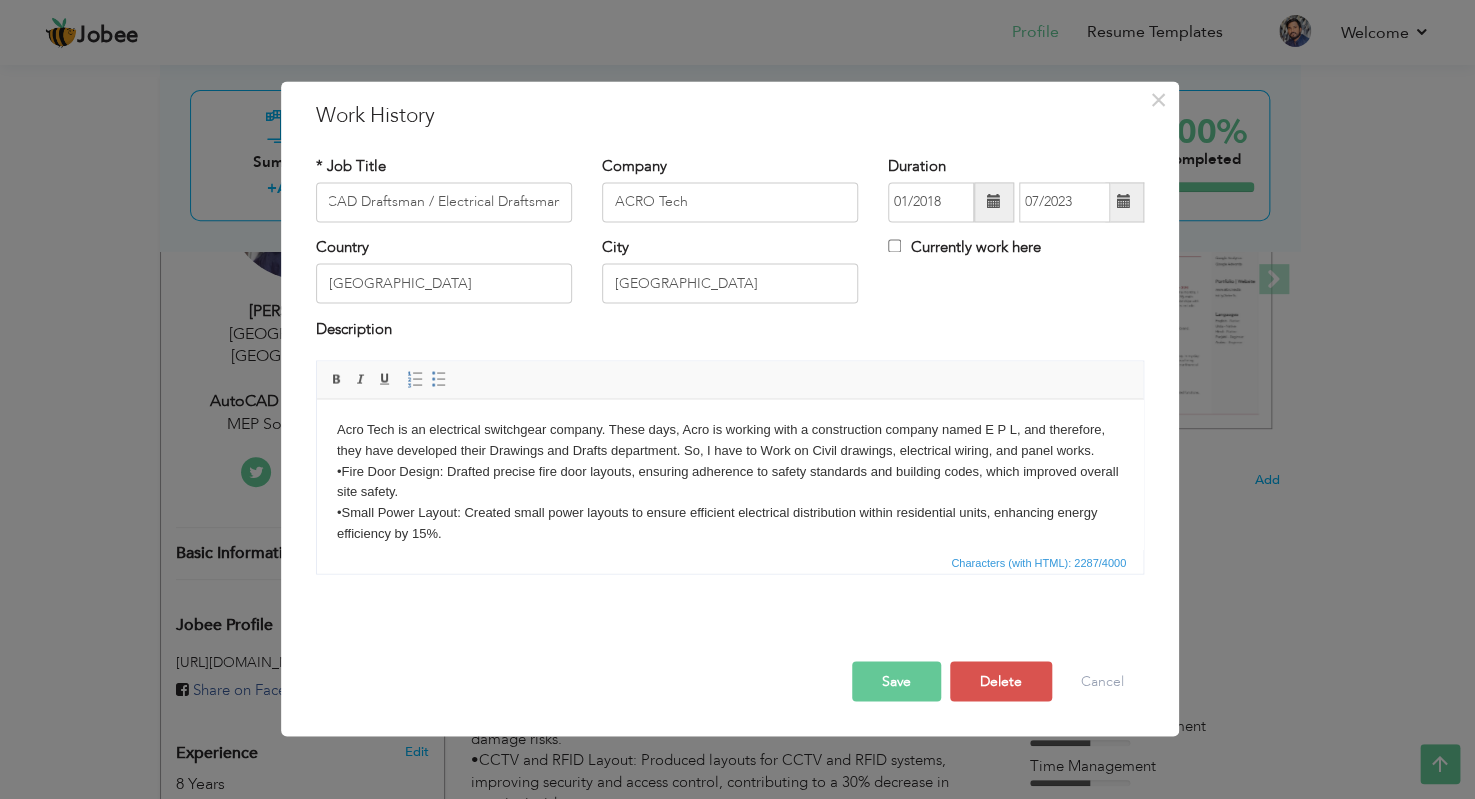 drag, startPoint x: 775, startPoint y: 539, endPoint x: 762, endPoint y: 539, distance: 13 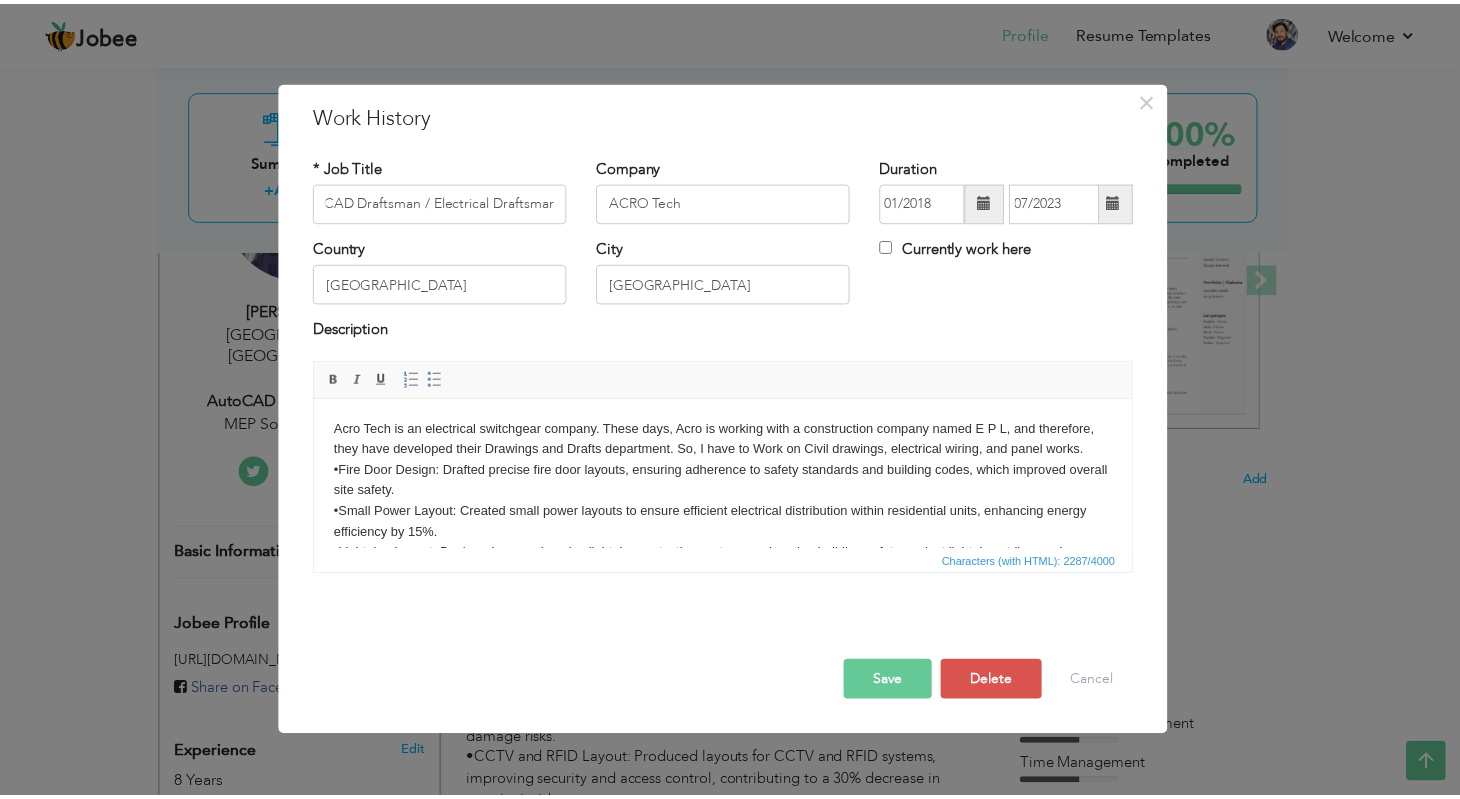 scroll, scrollTop: 0, scrollLeft: 0, axis: both 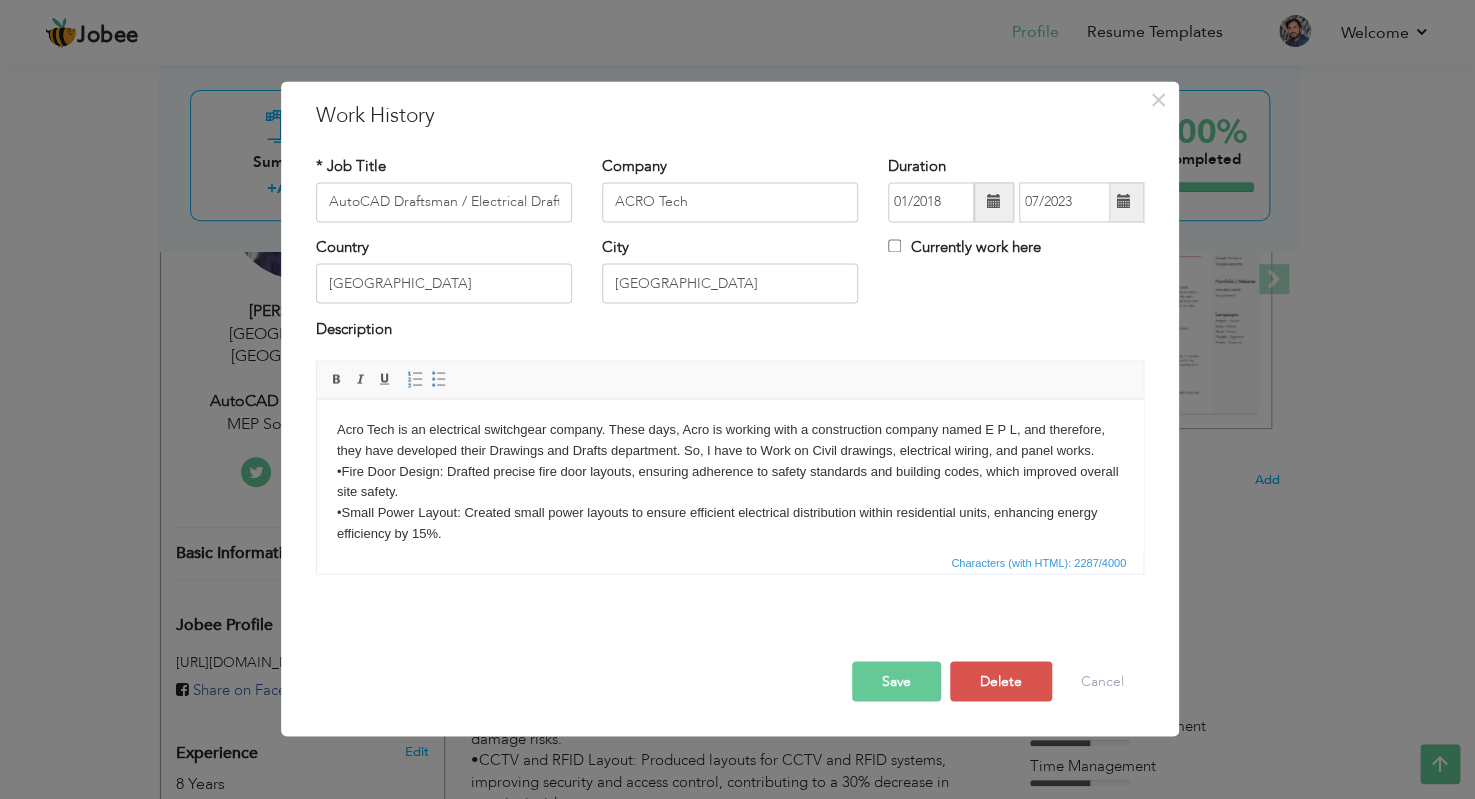 click on "Acro Tech is an electrical switchgear company. These days, Acro is working with a construction company named E P L, and therefore, they have developed their Drawings and Drafts department. So, I have to Work on Civil drawings, electrical wiring, and panel works. •Fire Door Design: Drafted precise fire door layouts, ensuring adherence to safety standards and building codes, which improved overall site safety. •Small Power Layout: Created small power layouts to ensure efficient electrical distribution within residential units, enhancing energy efficiency by 15%. •Lightning Layout: Designed comprehensive lightning protection systems, enhancing building safety against lightning strikes and reducing potential damage risks. •CCTV and RFID Layout: Produced layouts for CCTV and RFID systems, improving security and access control, contributing to a 30% decrease in security incidents." at bounding box center (730, 668) 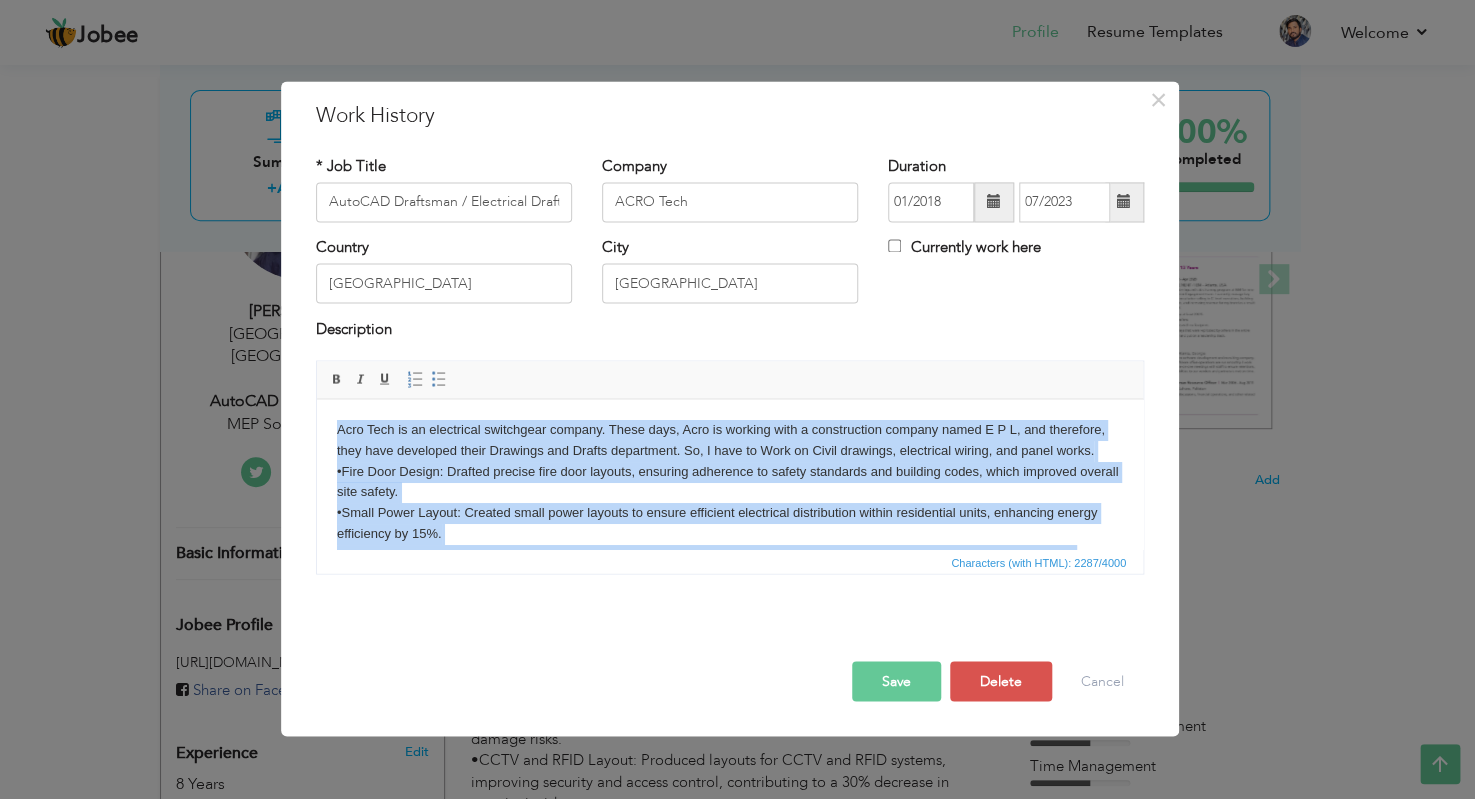 type 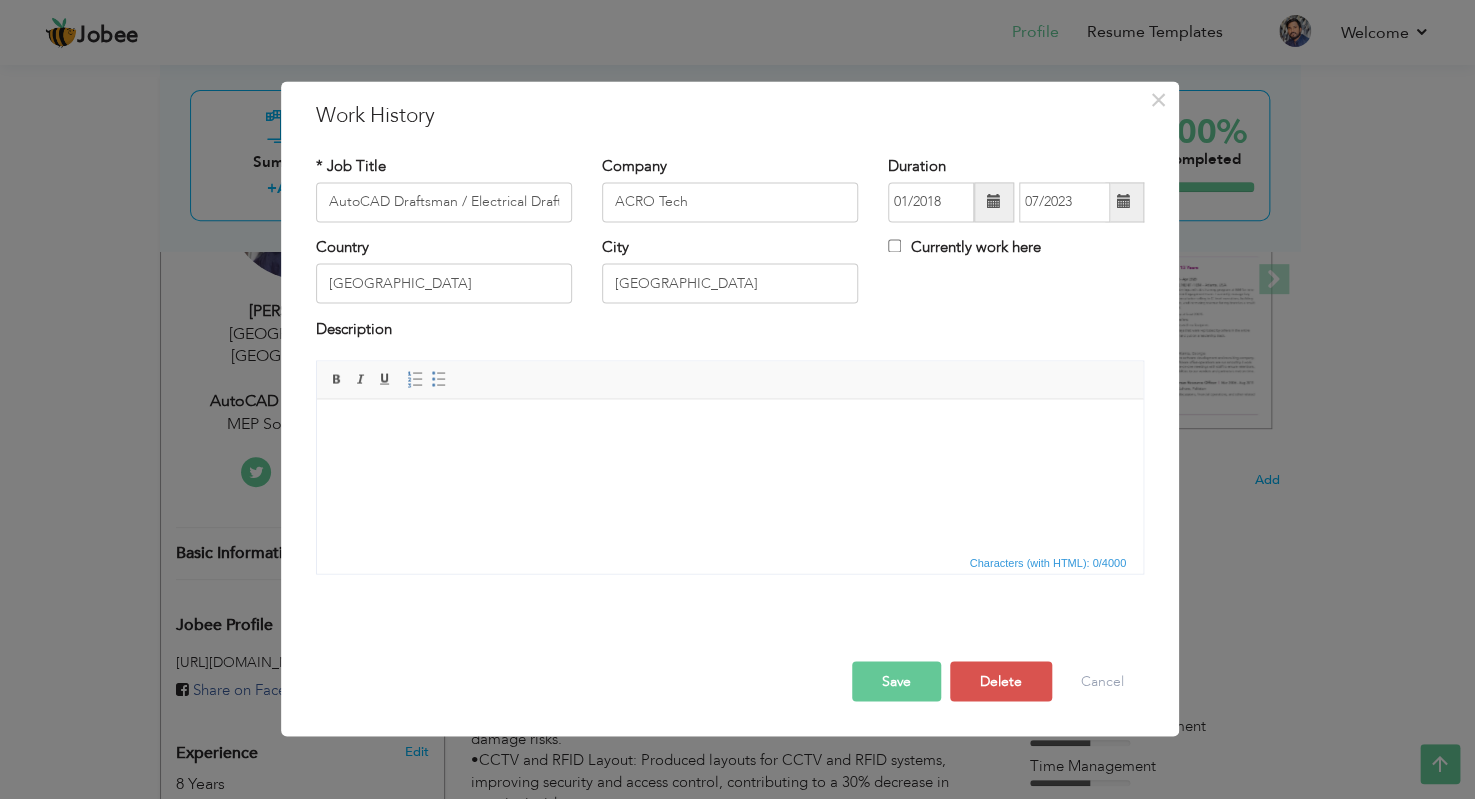 click on "Save" at bounding box center [896, 681] 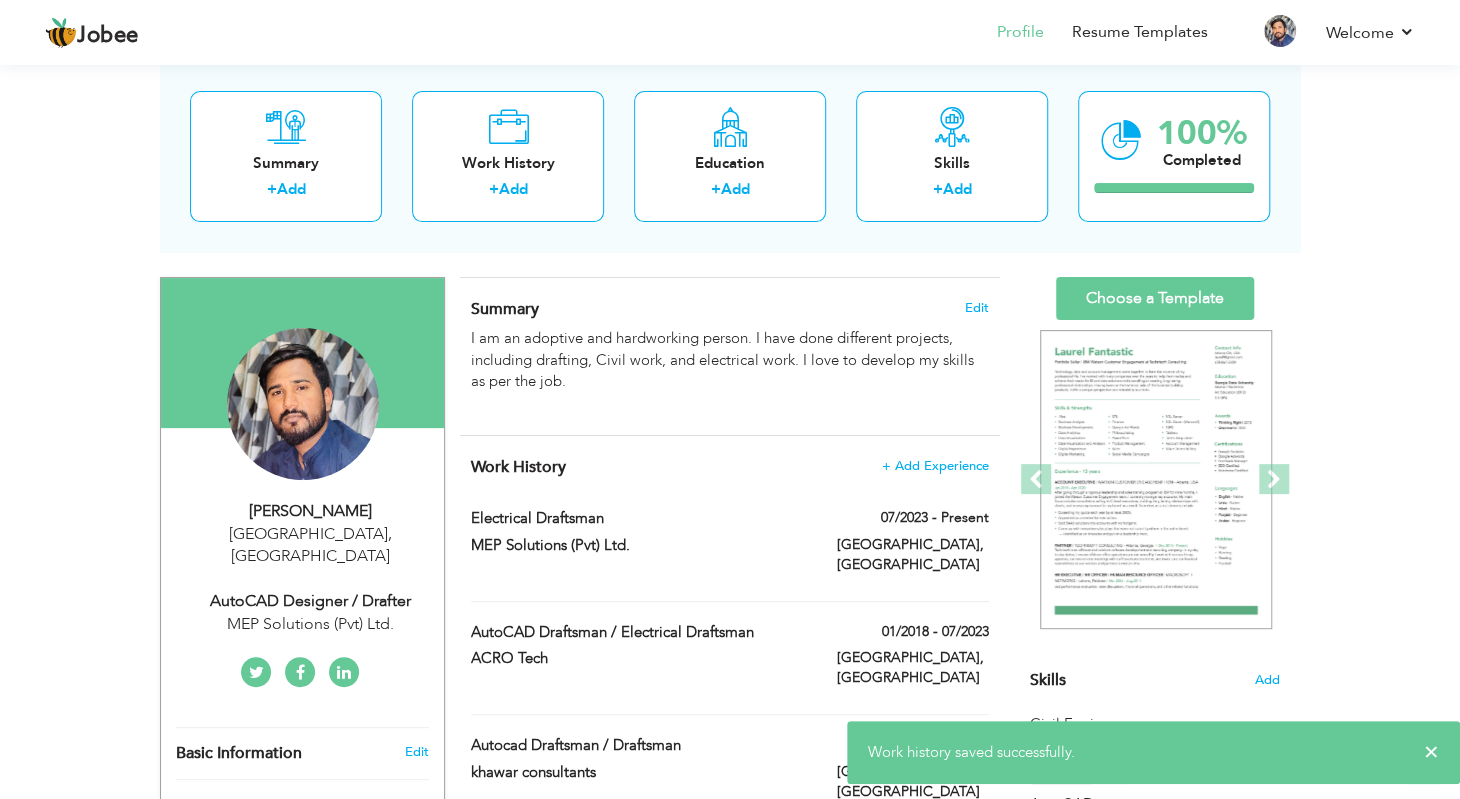 scroll, scrollTop: 300, scrollLeft: 0, axis: vertical 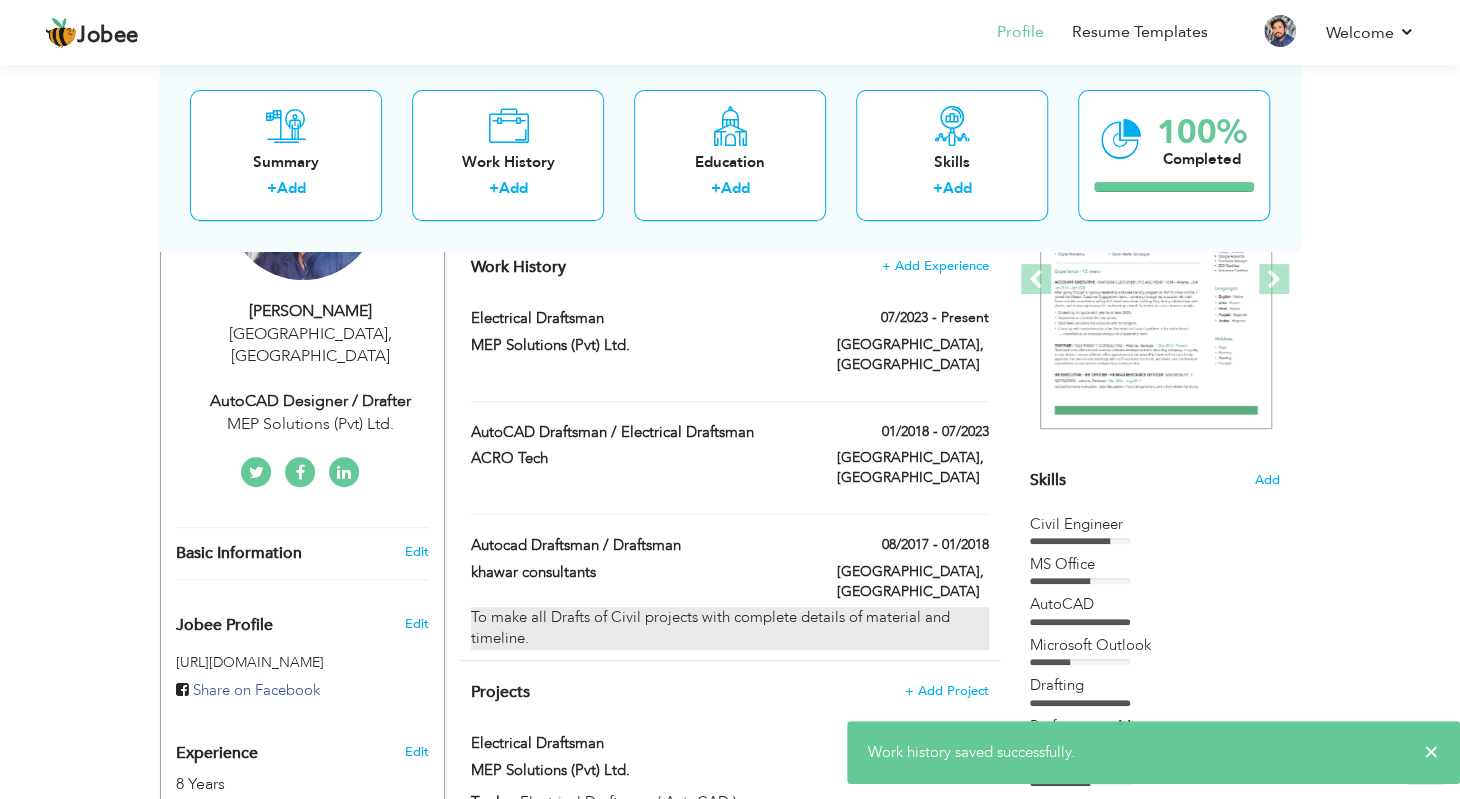 click on "To make all Drafts of Civil projects with complete details of material and timeline." at bounding box center (730, 628) 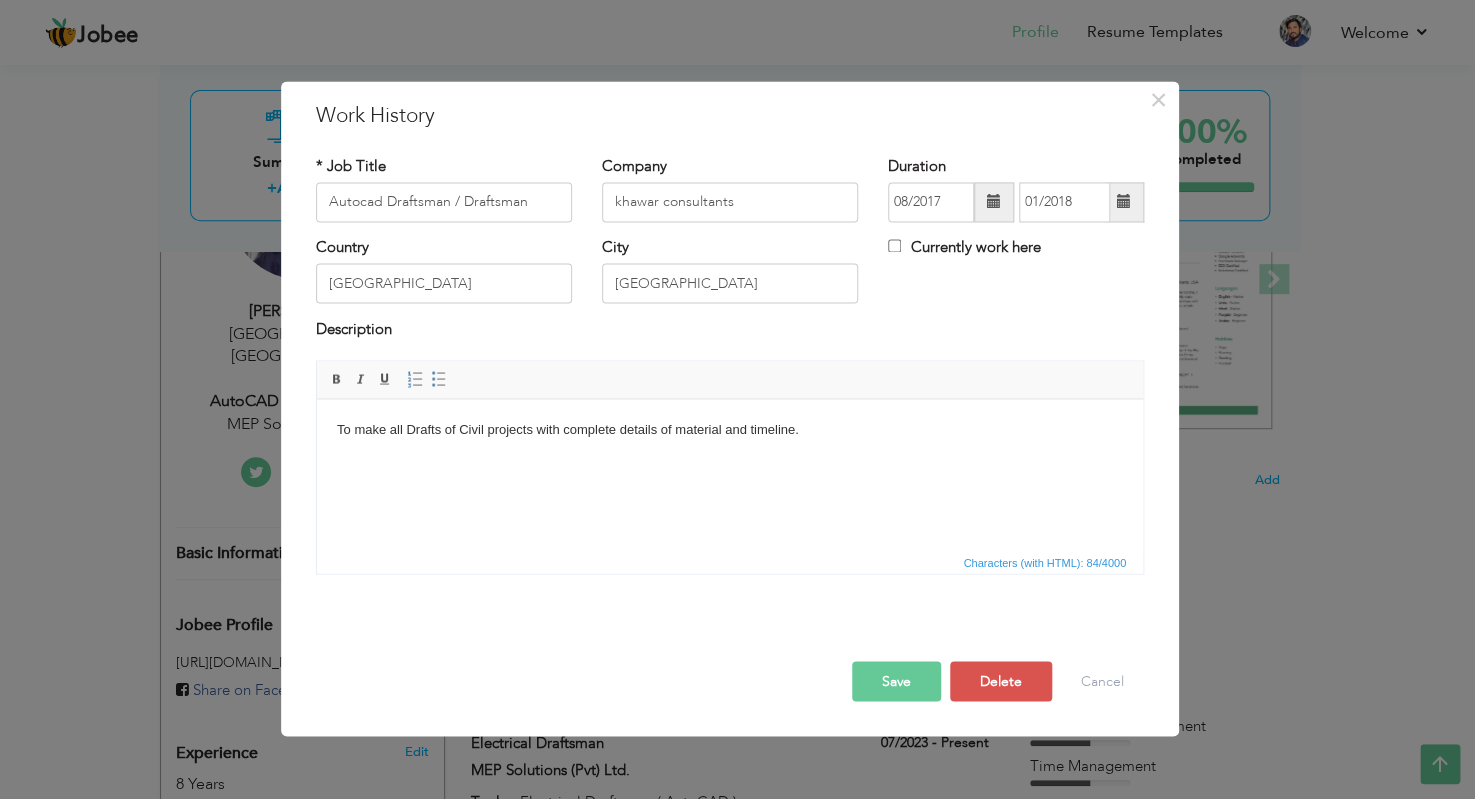 click on "To make all Drafts of Civil projects with complete details of material and timeline." at bounding box center [730, 429] 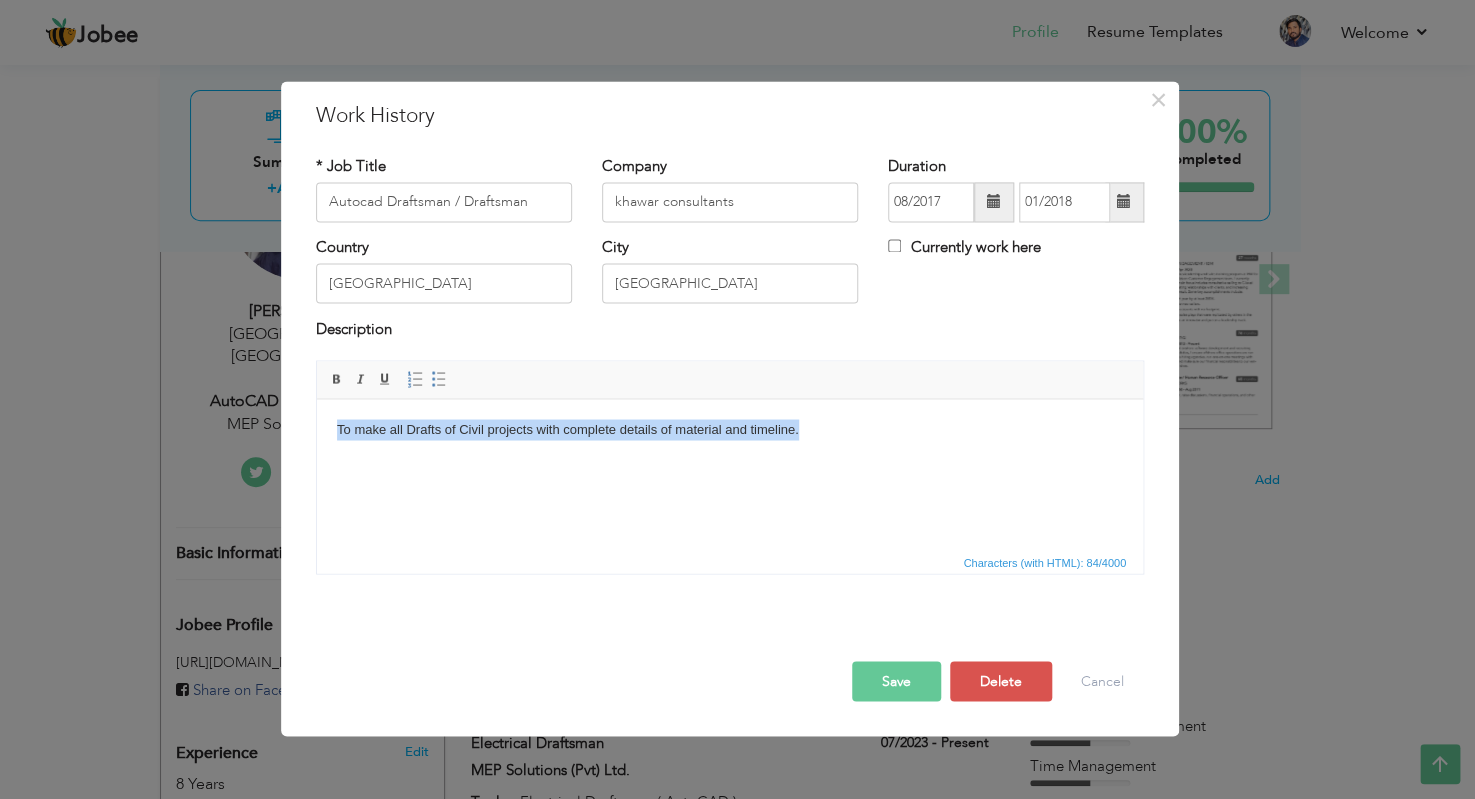 type 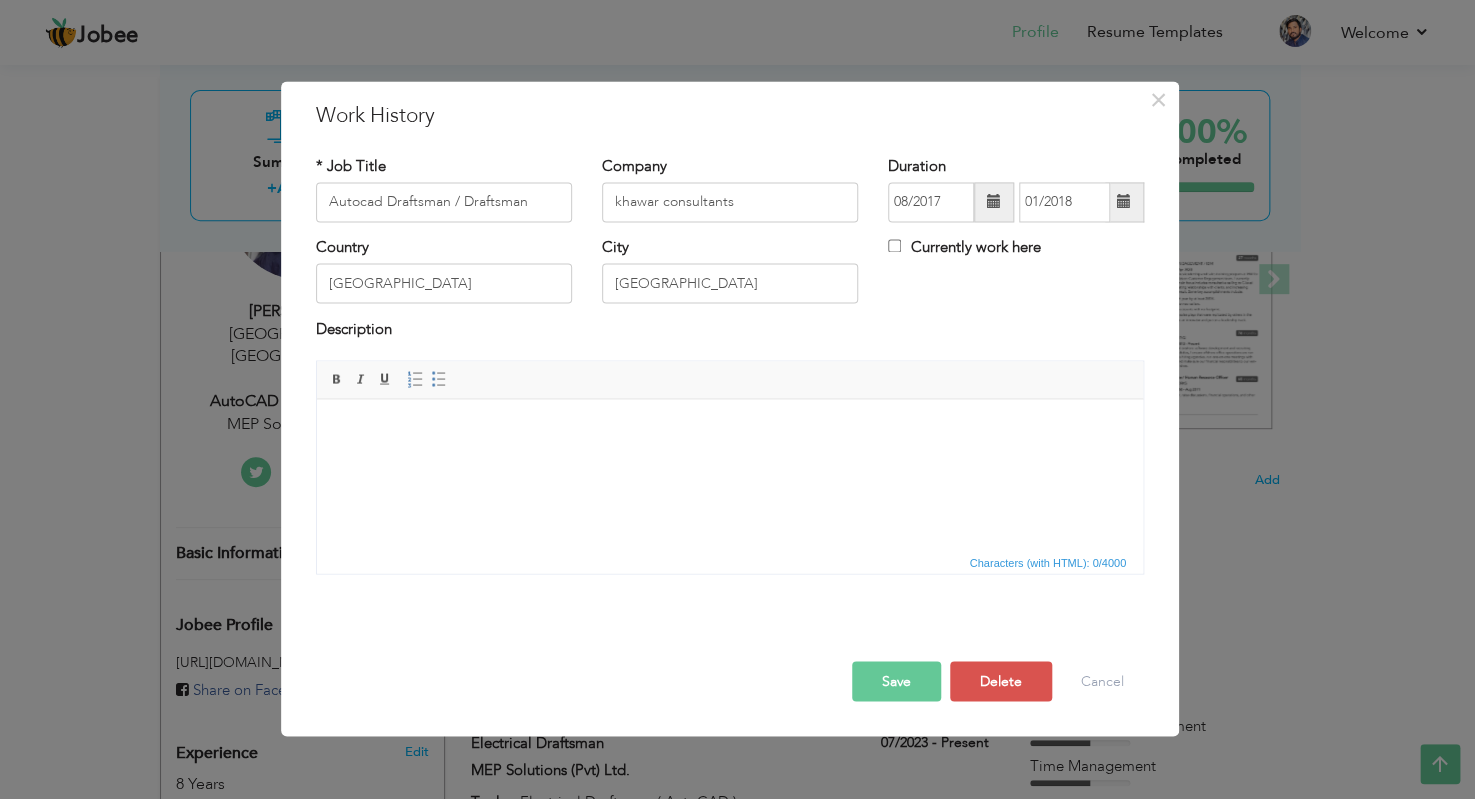click on "Save" at bounding box center [896, 681] 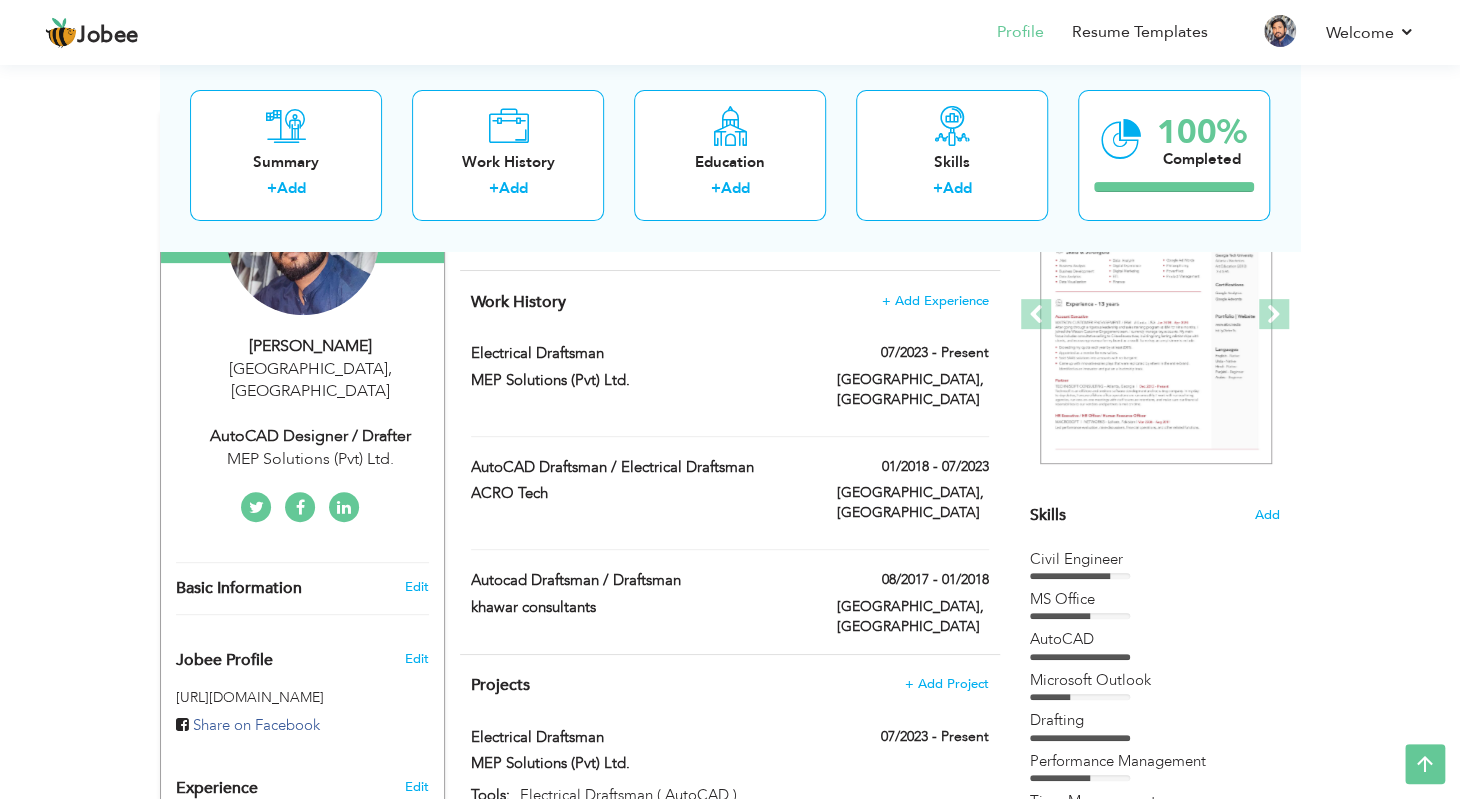 scroll, scrollTop: 300, scrollLeft: 0, axis: vertical 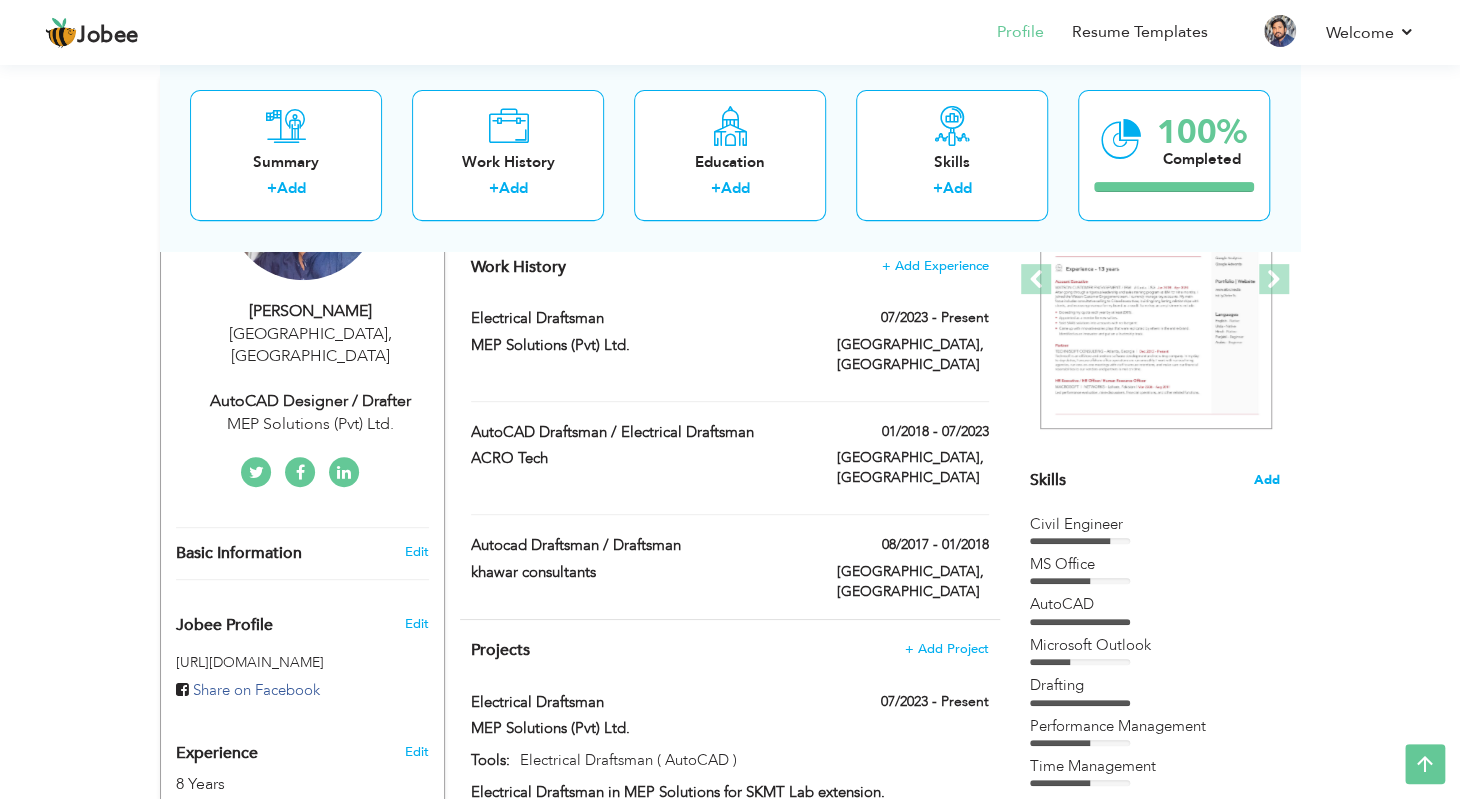 click on "Add" at bounding box center [1267, 480] 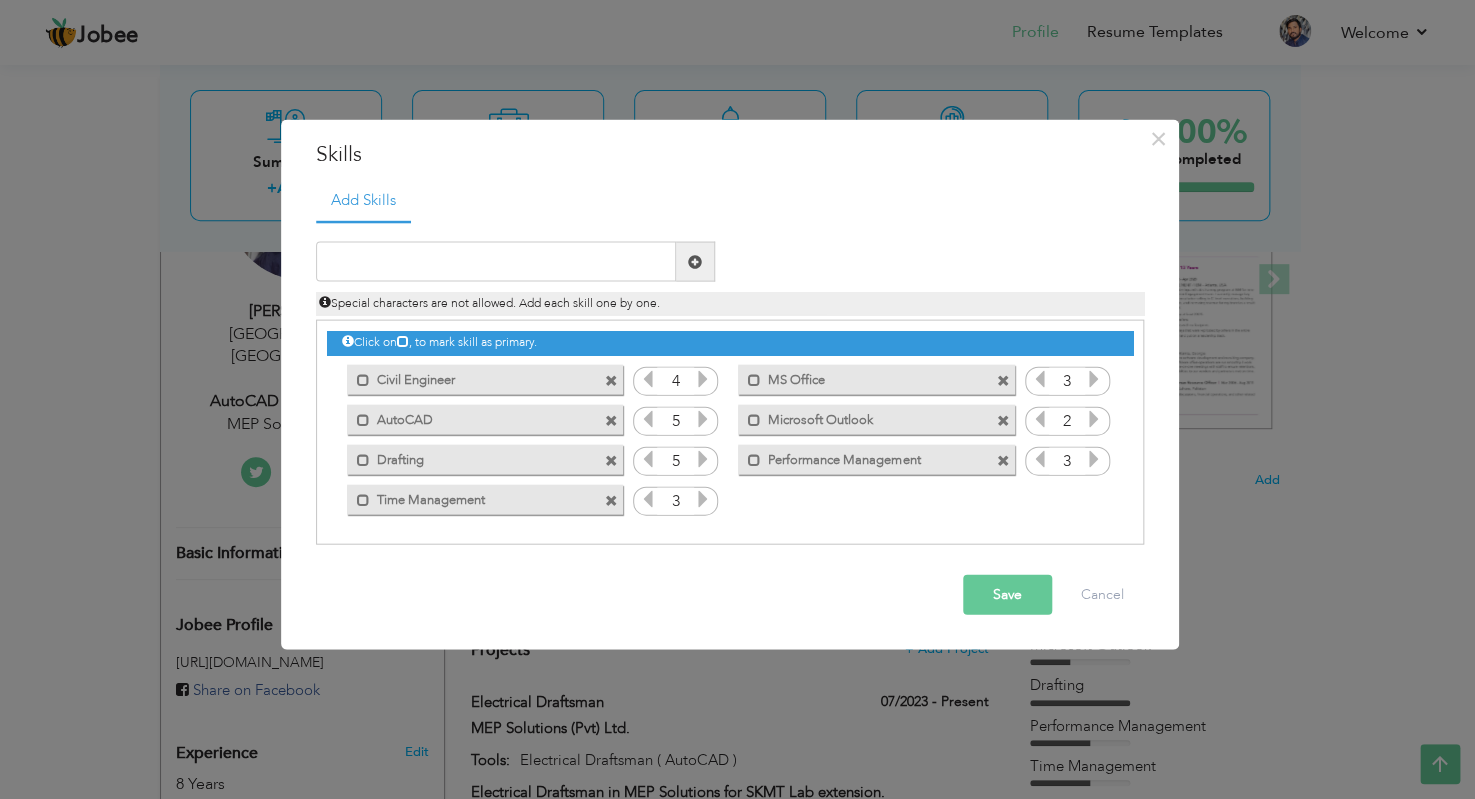 click at bounding box center (648, 379) 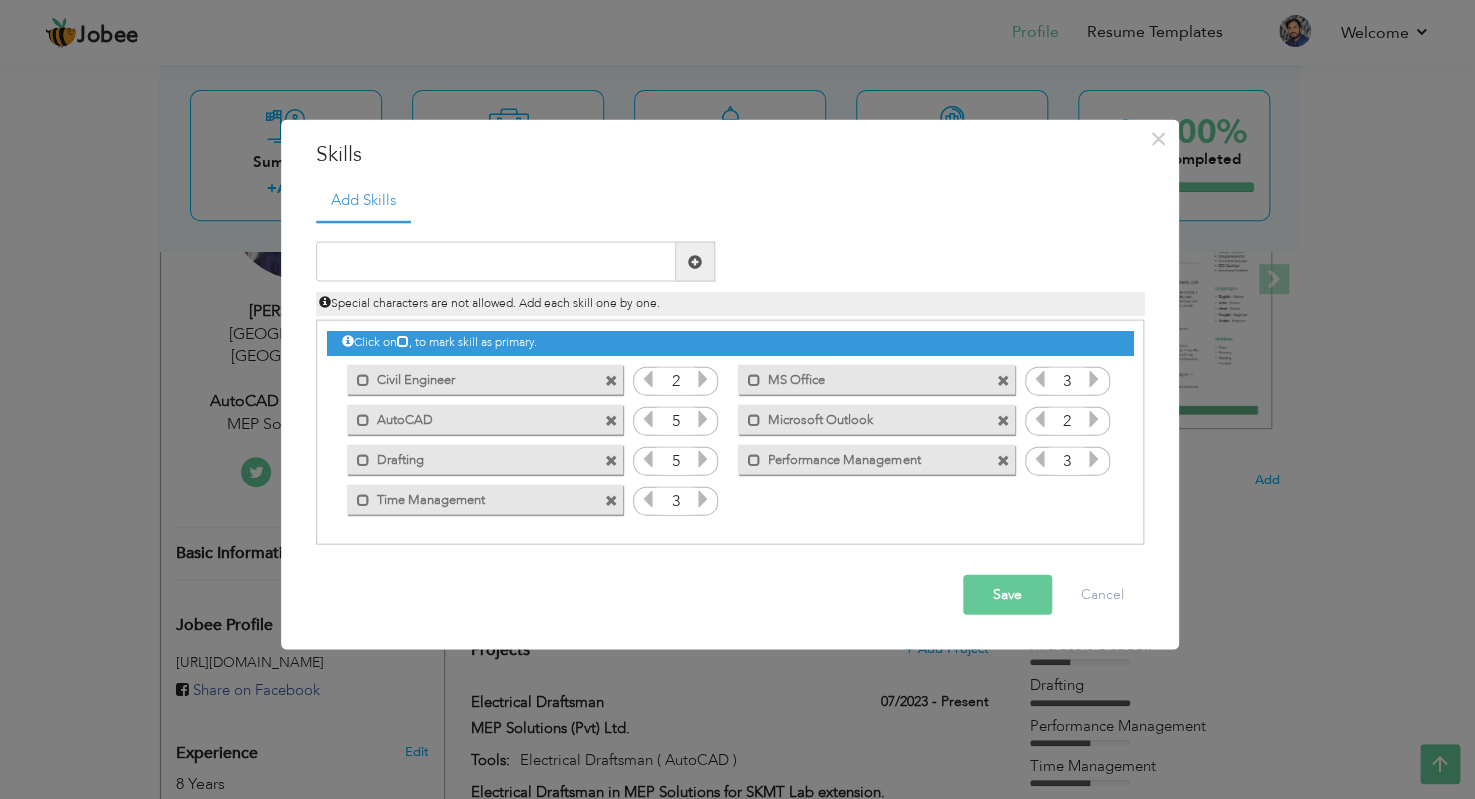 click at bounding box center (703, 379) 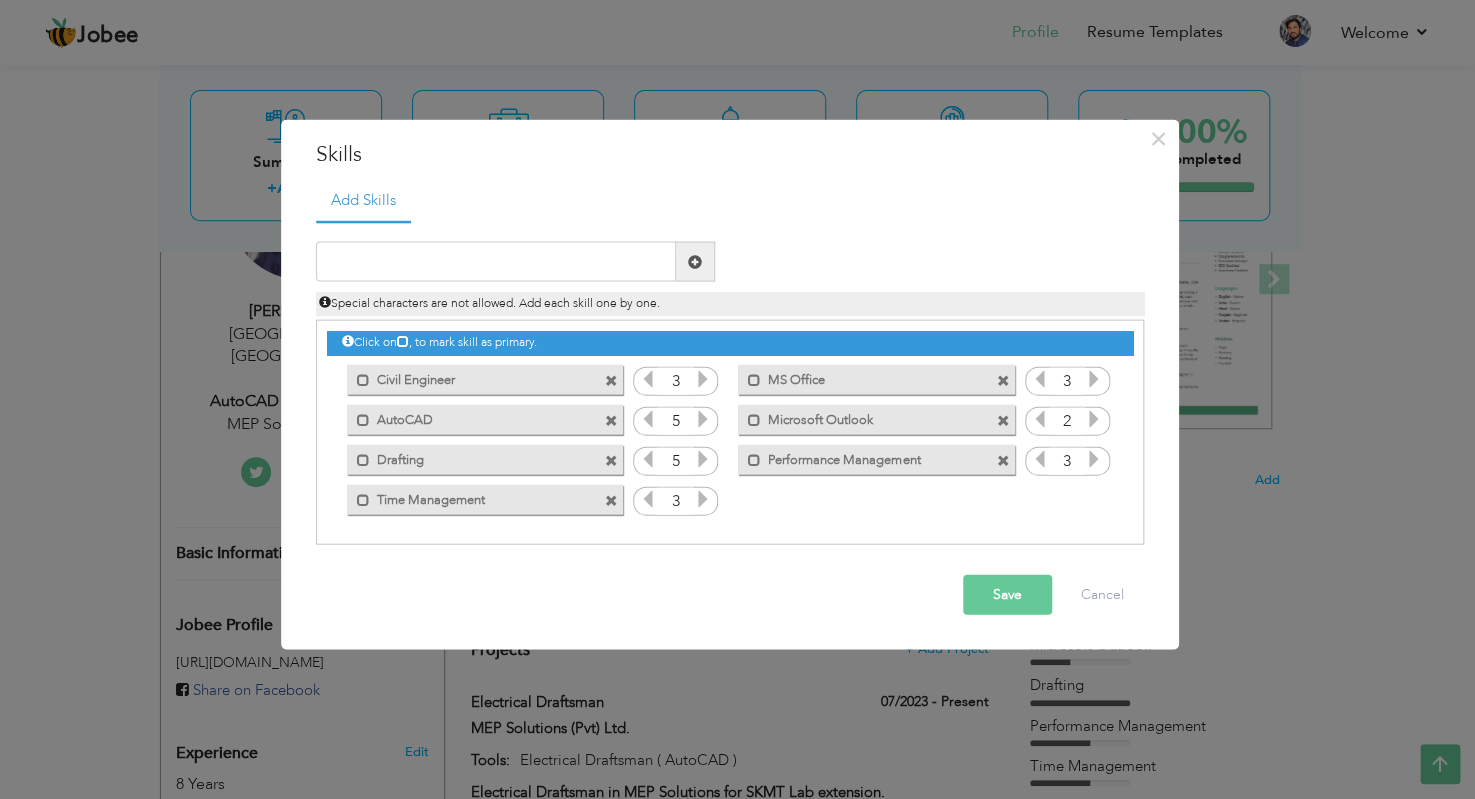 click at bounding box center (611, 500) 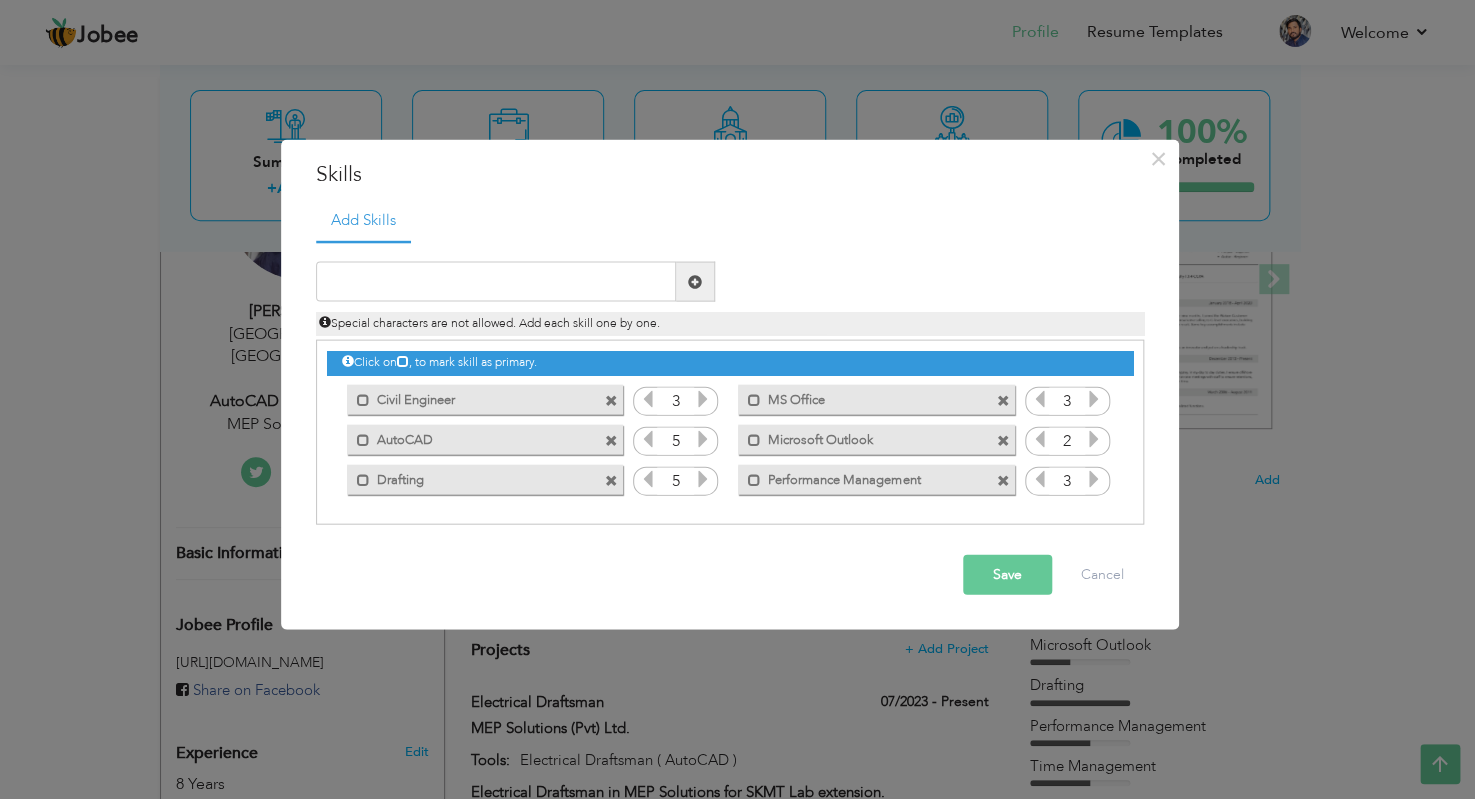 click at bounding box center (1003, 480) 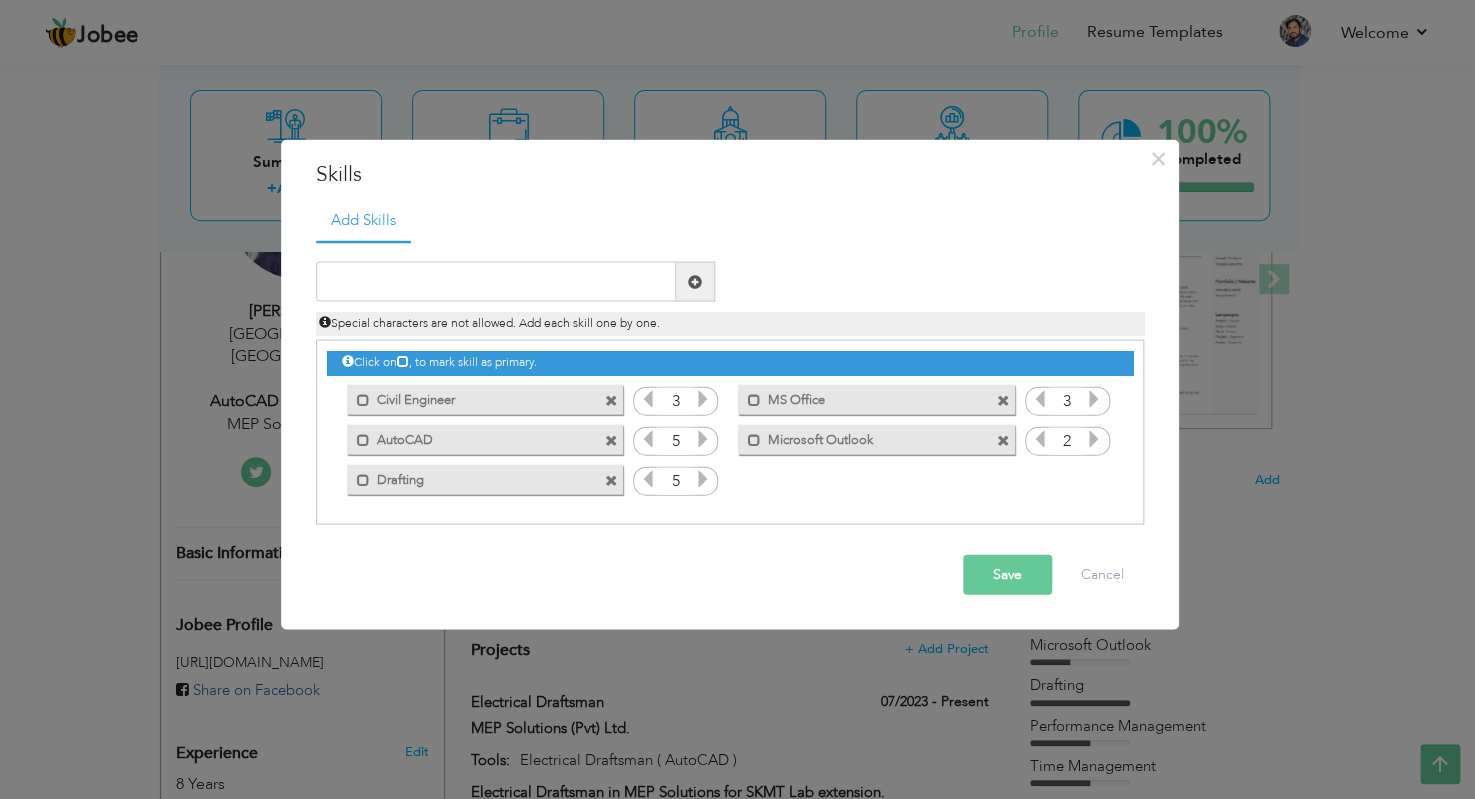 click at bounding box center [1094, 439] 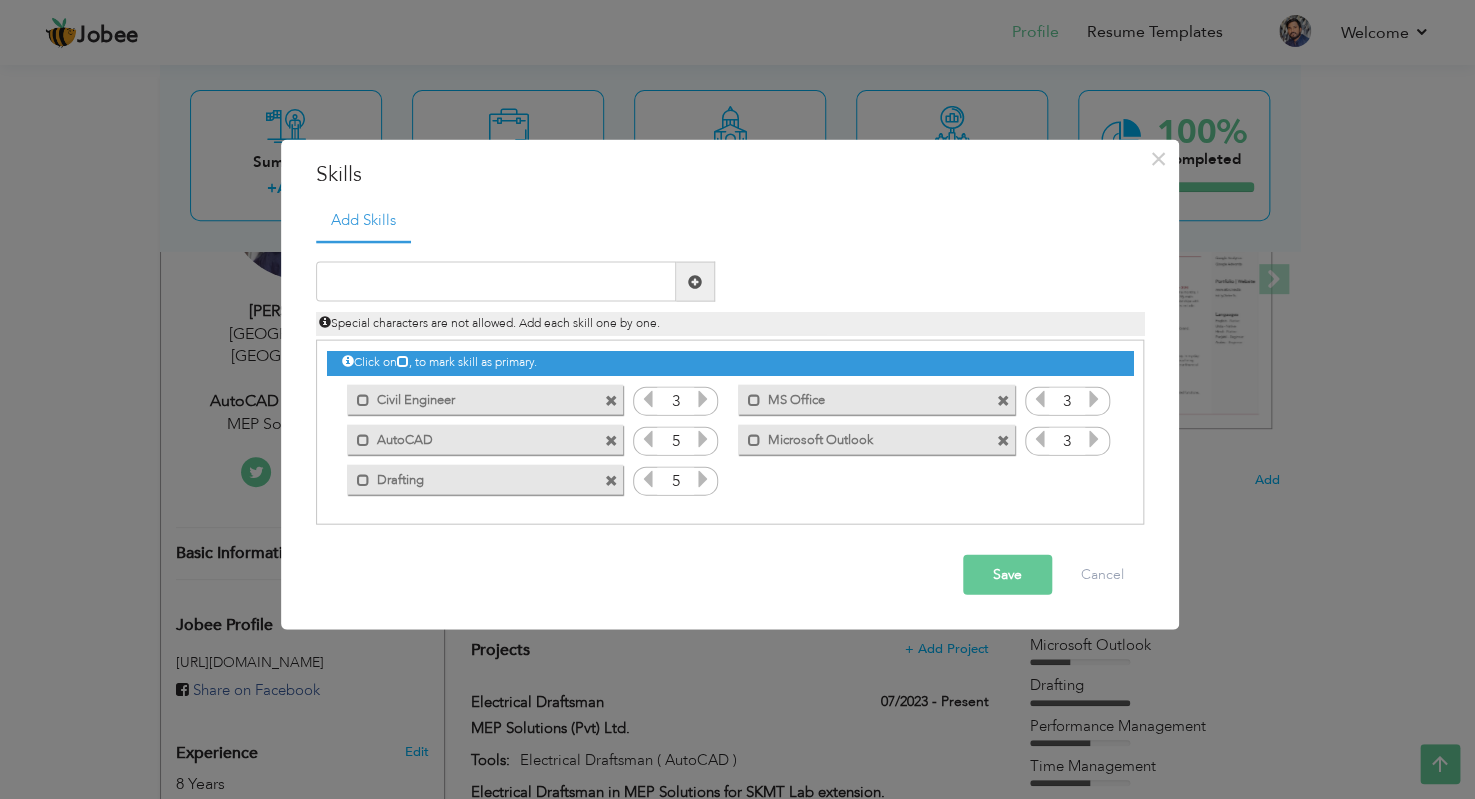 click on "Save" at bounding box center [1007, 575] 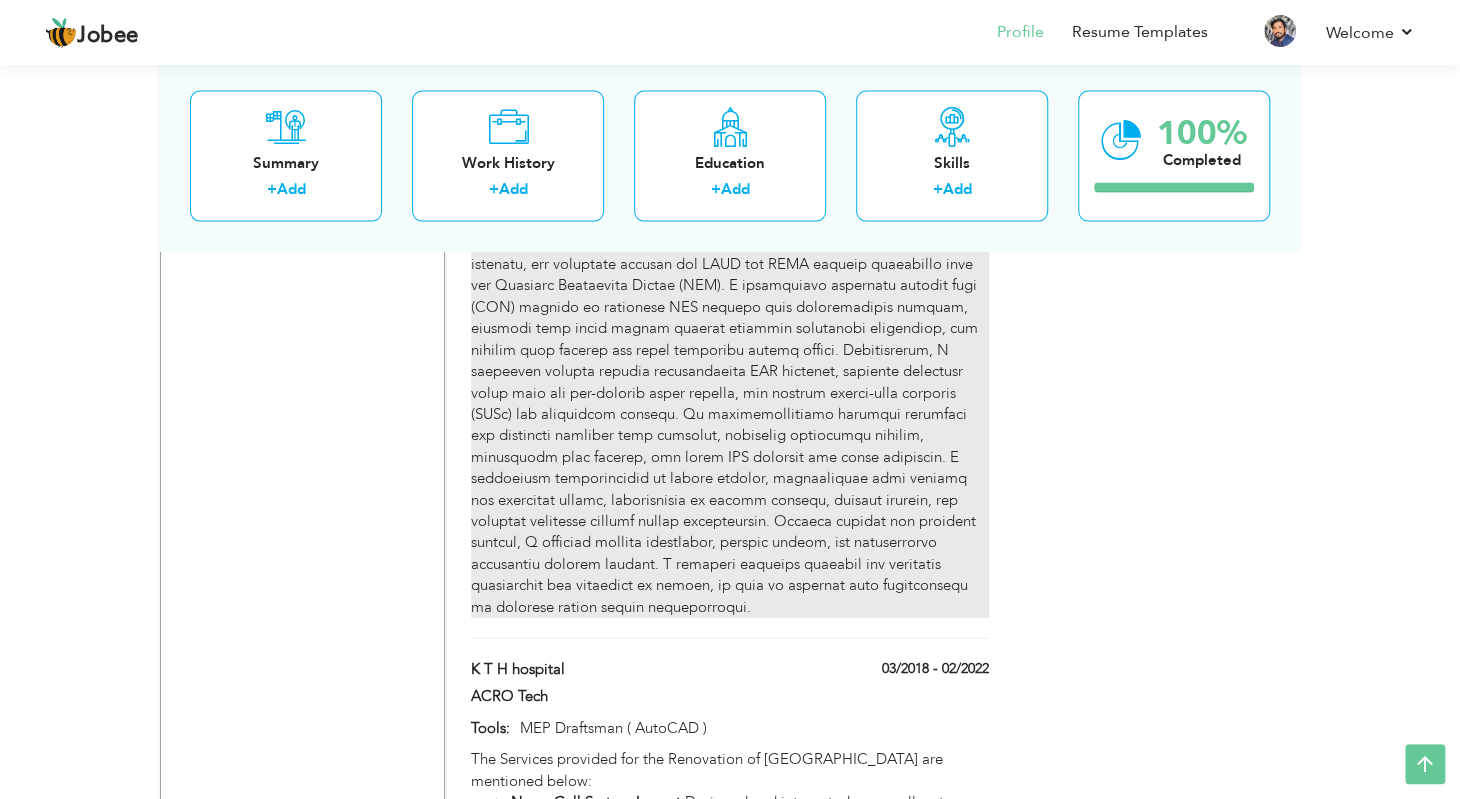 scroll, scrollTop: 1900, scrollLeft: 0, axis: vertical 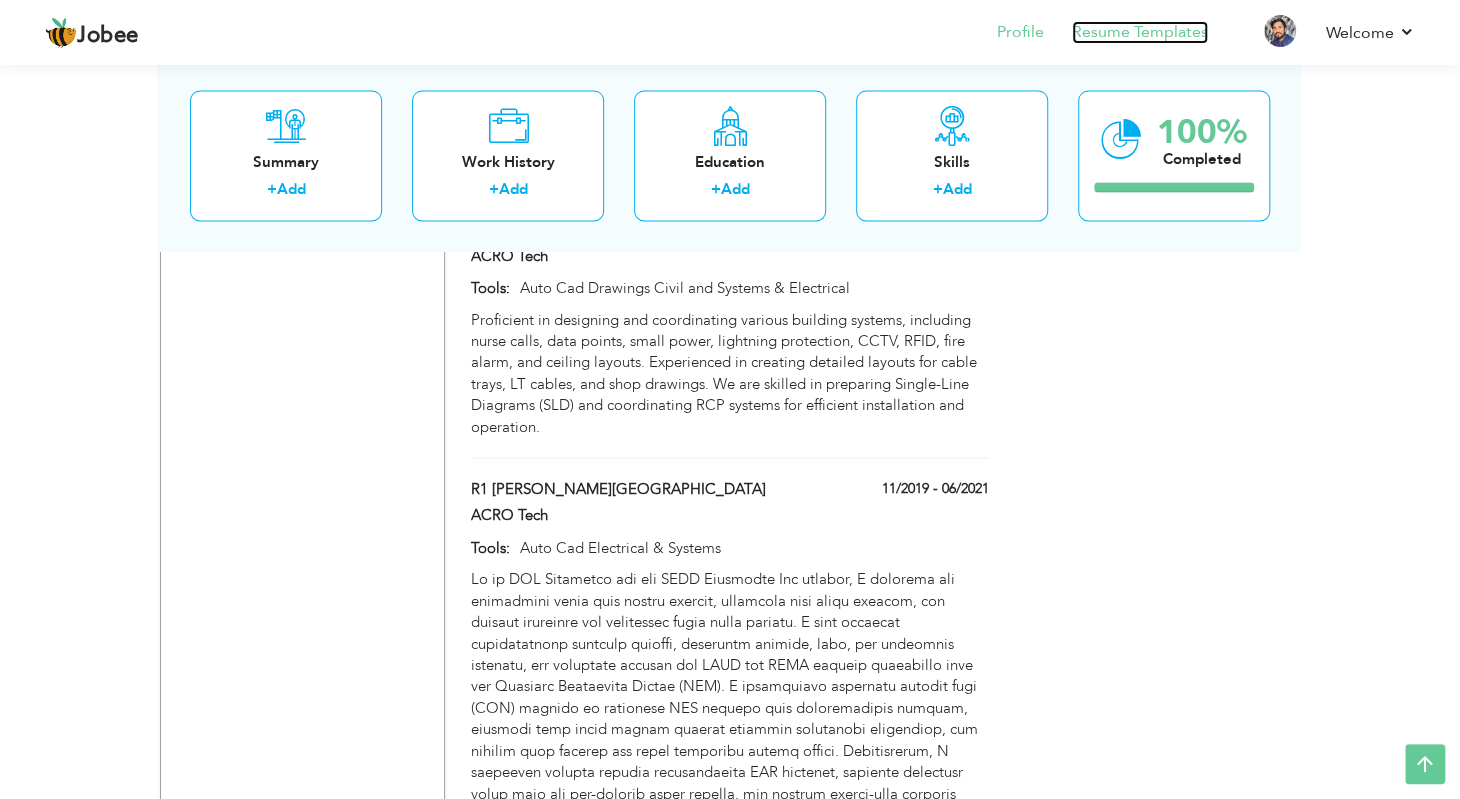 click on "Resume Templates" at bounding box center [1126, 34] 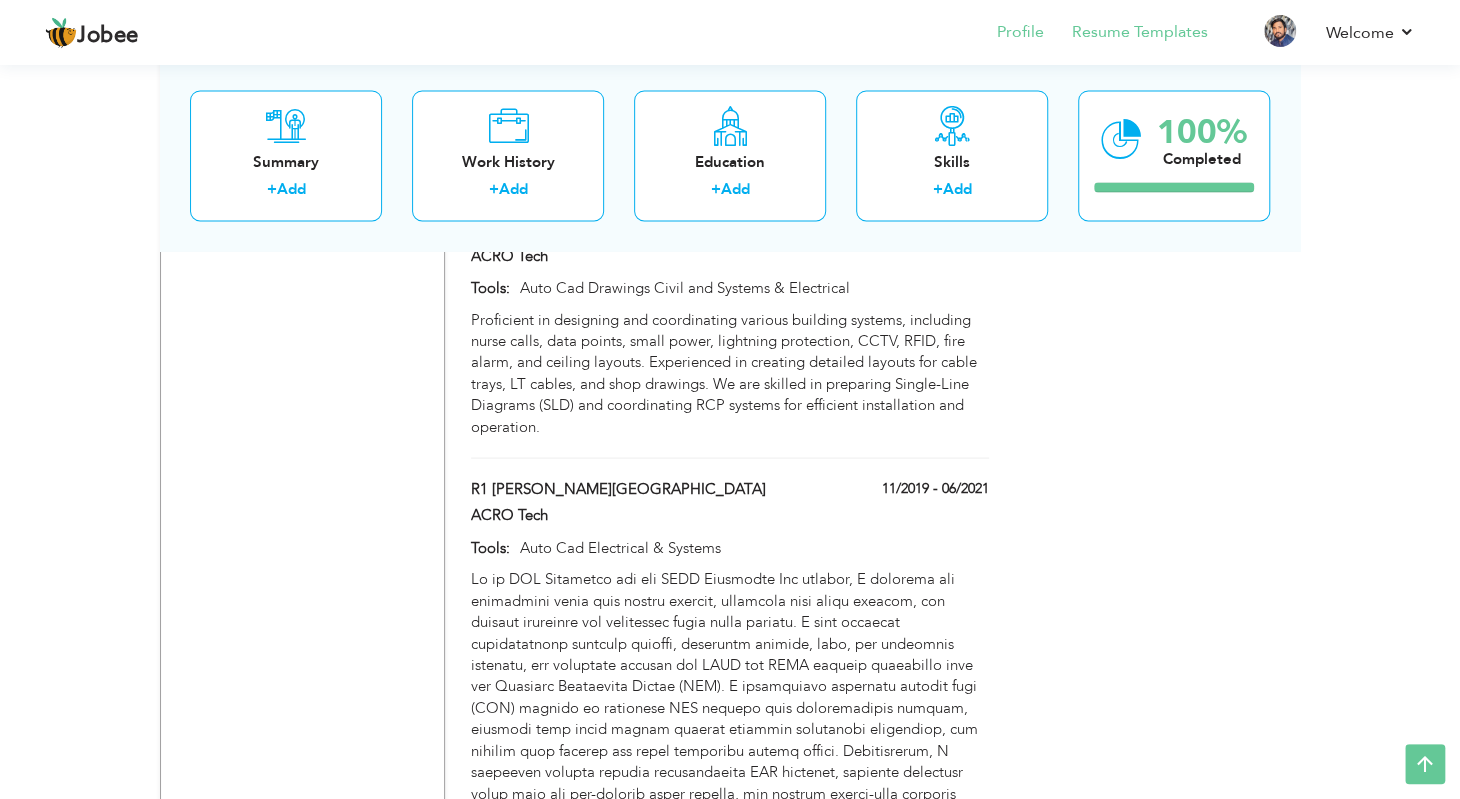 click on "Resume Templates" at bounding box center [1126, 34] 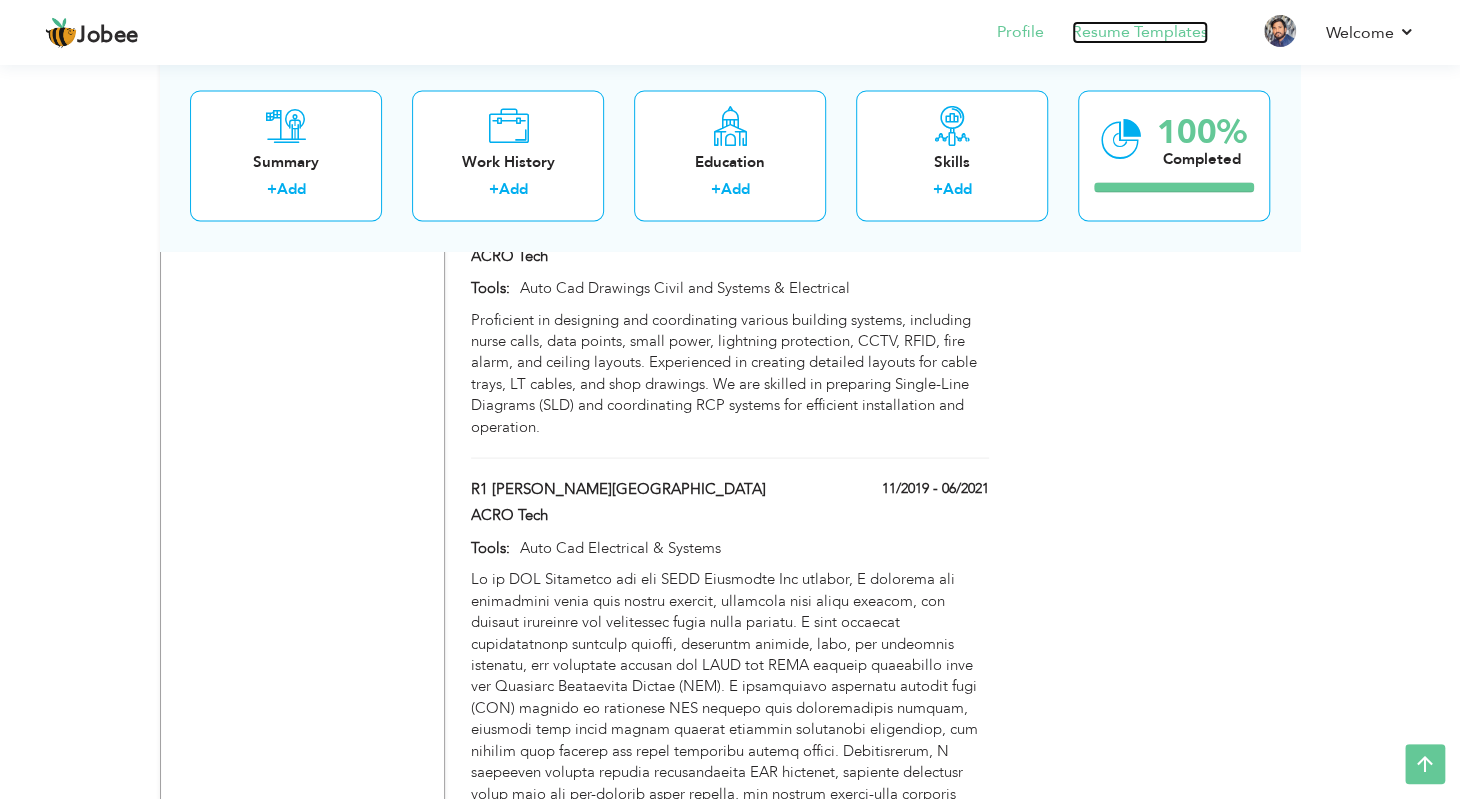 click on "Resume Templates" at bounding box center (1140, 32) 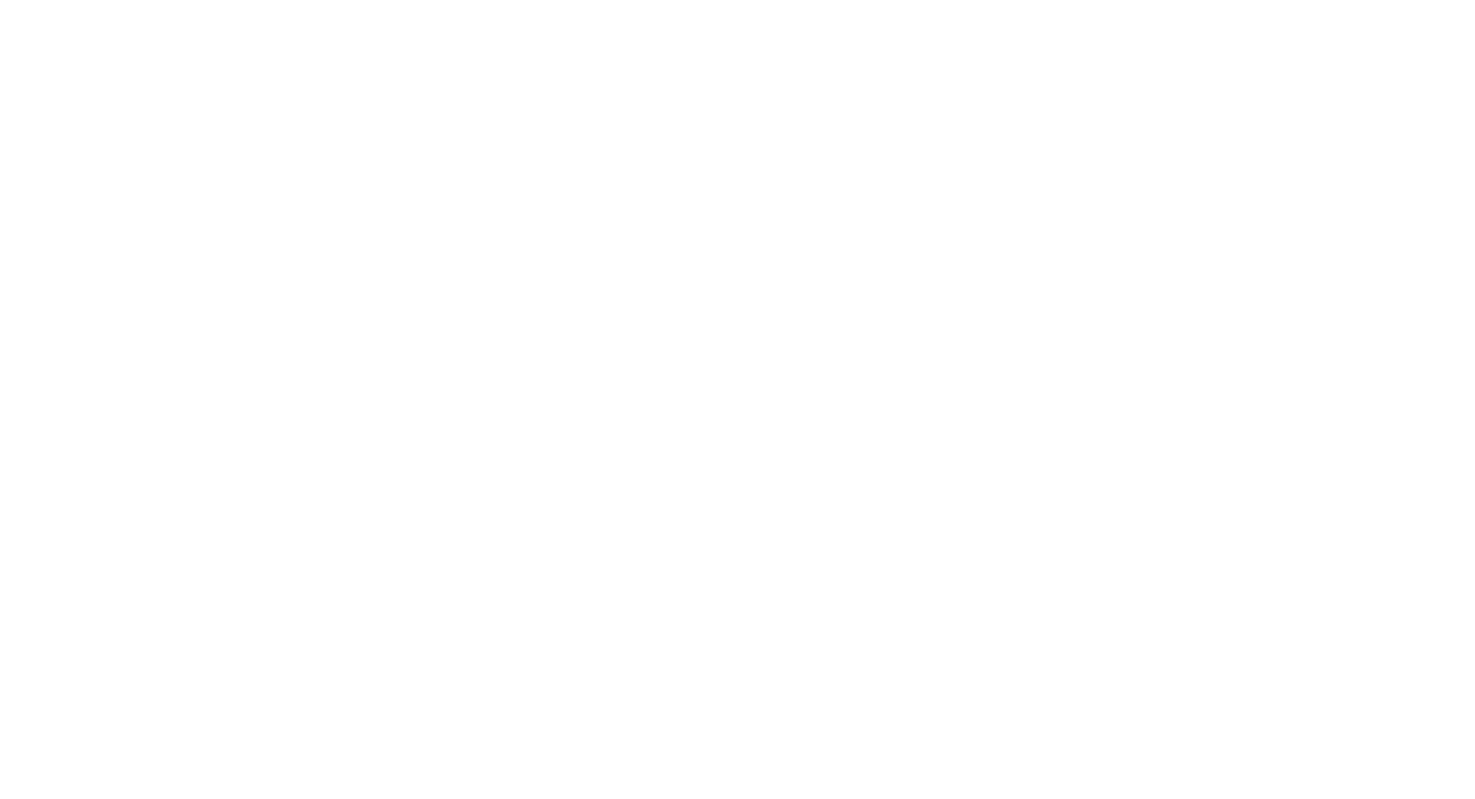 scroll, scrollTop: 0, scrollLeft: 0, axis: both 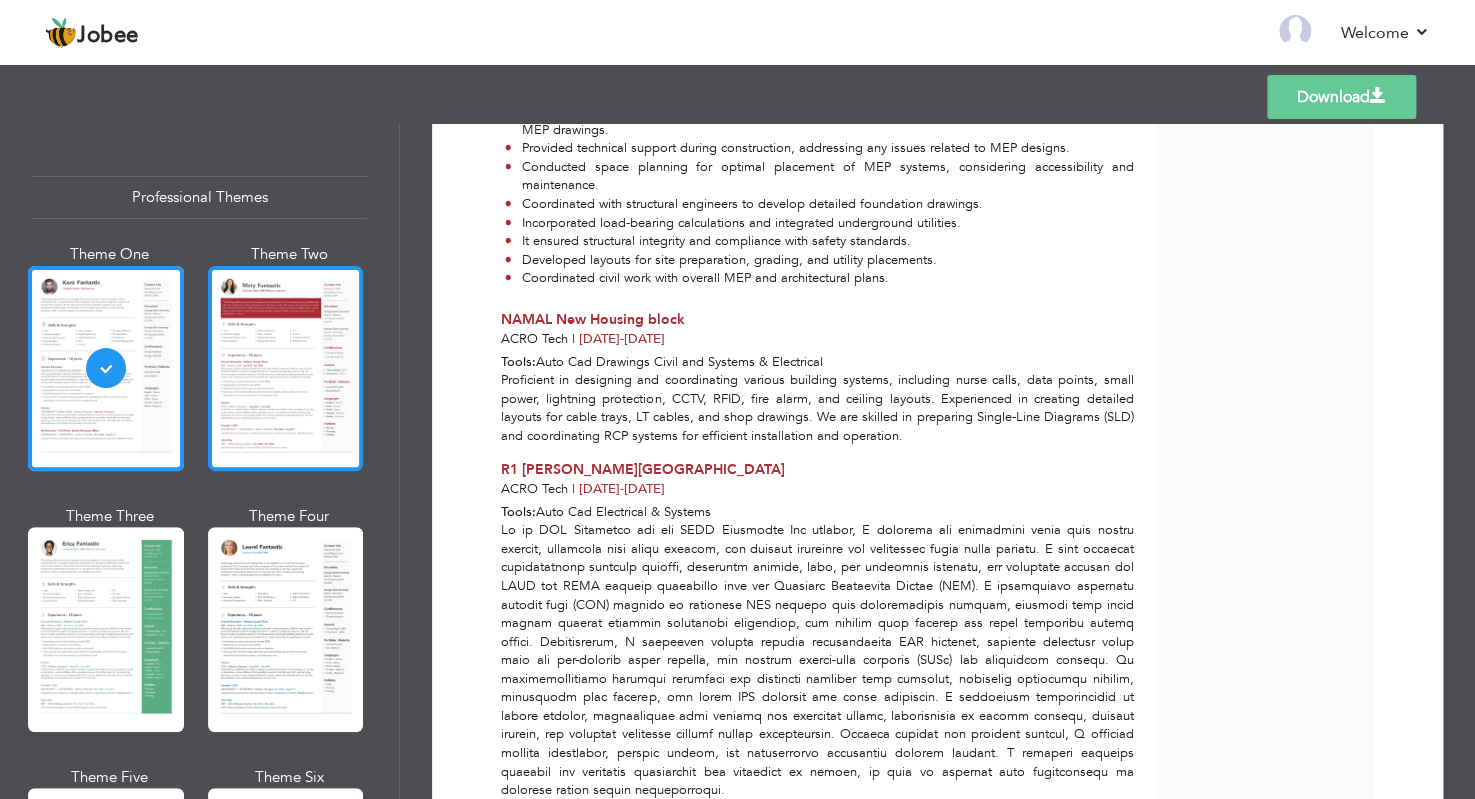 click at bounding box center (286, 368) 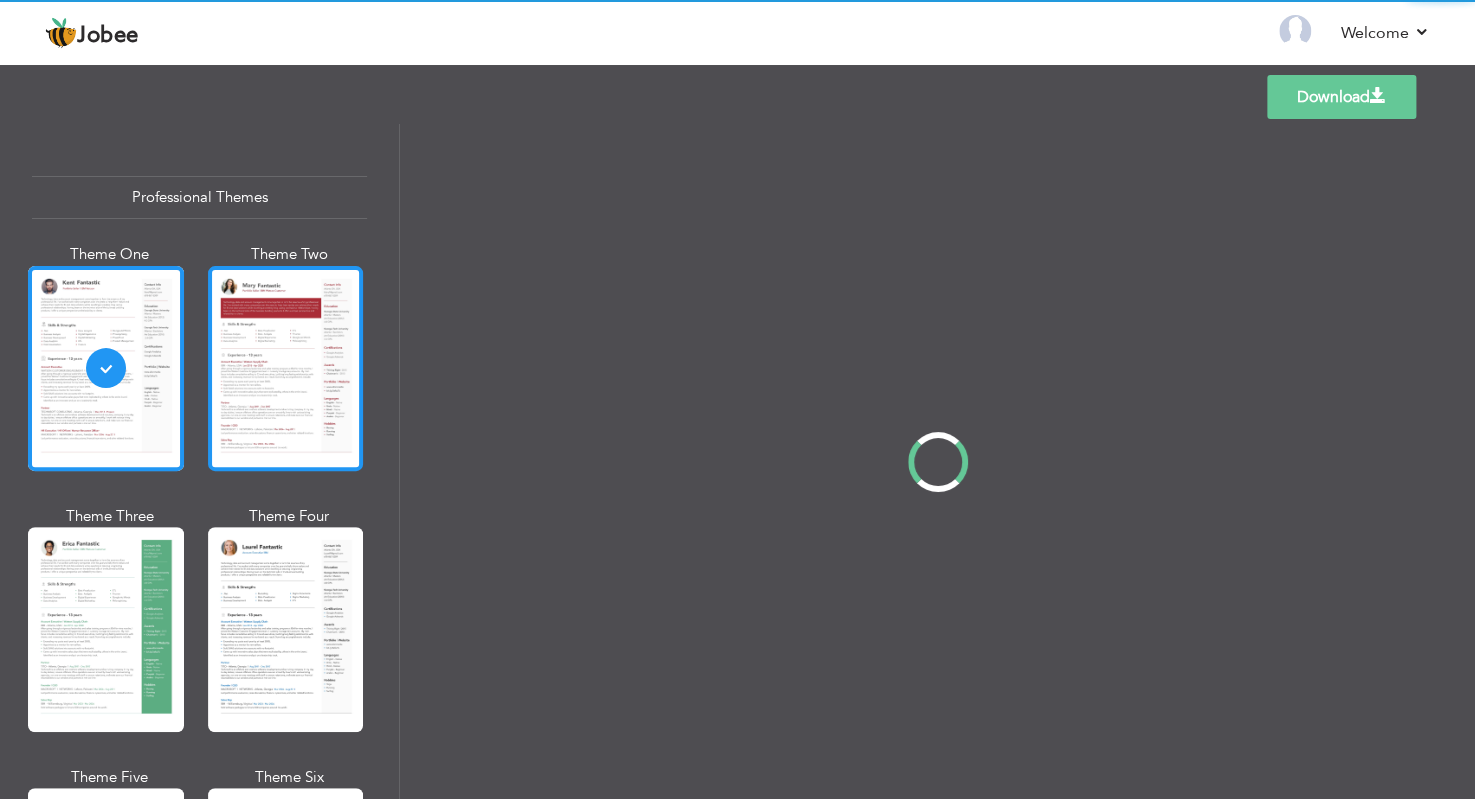 scroll, scrollTop: 0, scrollLeft: 0, axis: both 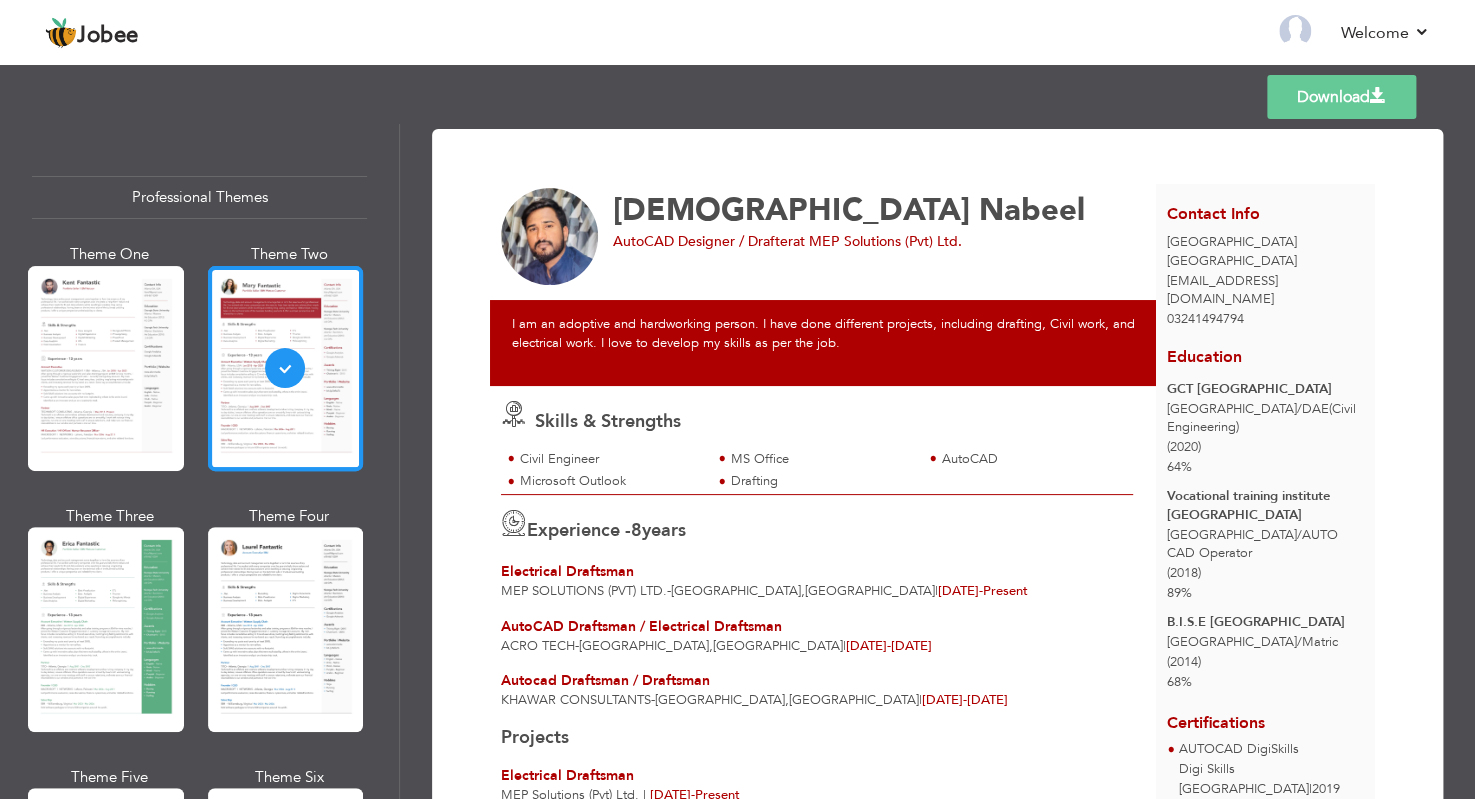 click at bounding box center [286, 368] 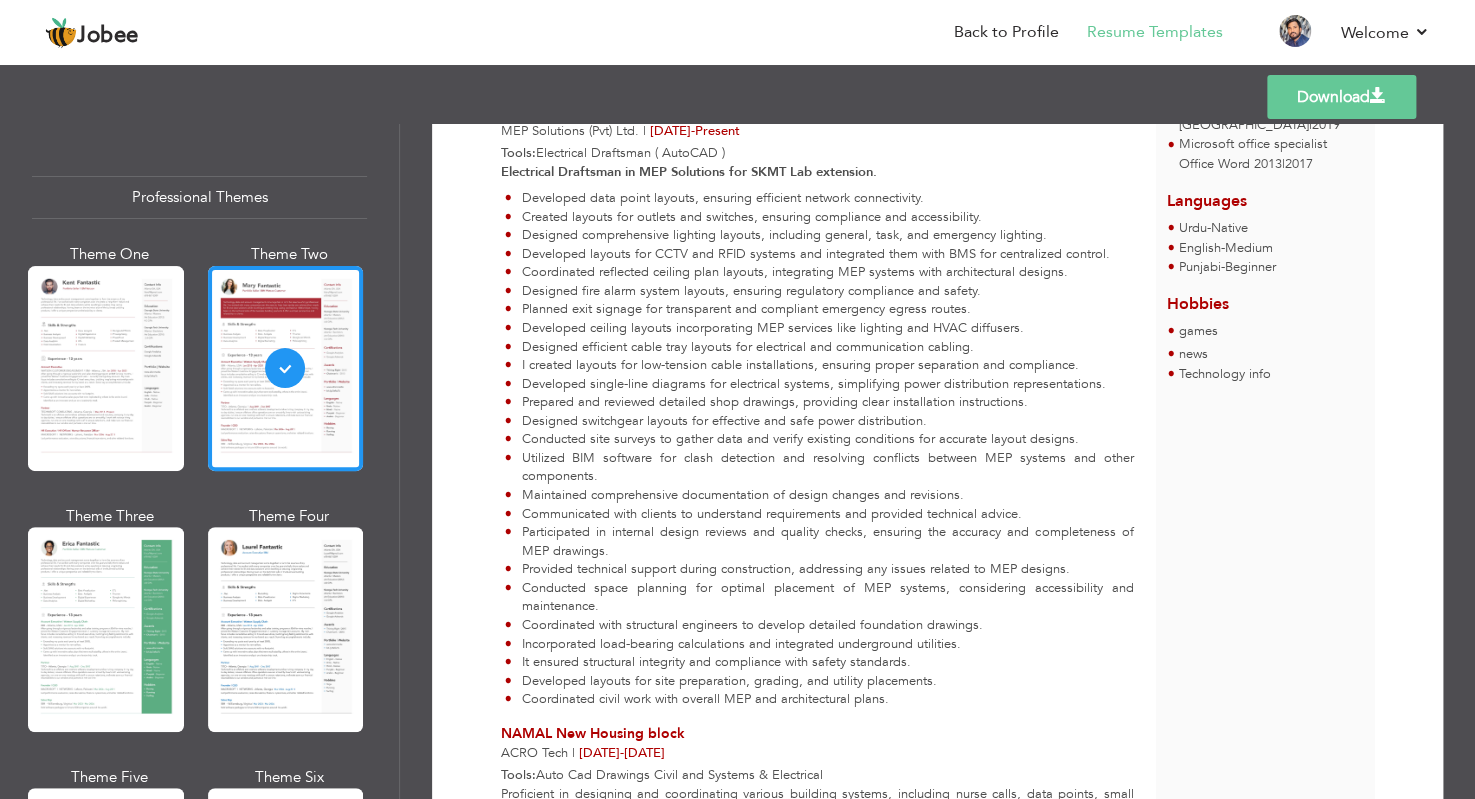 scroll, scrollTop: 671, scrollLeft: 0, axis: vertical 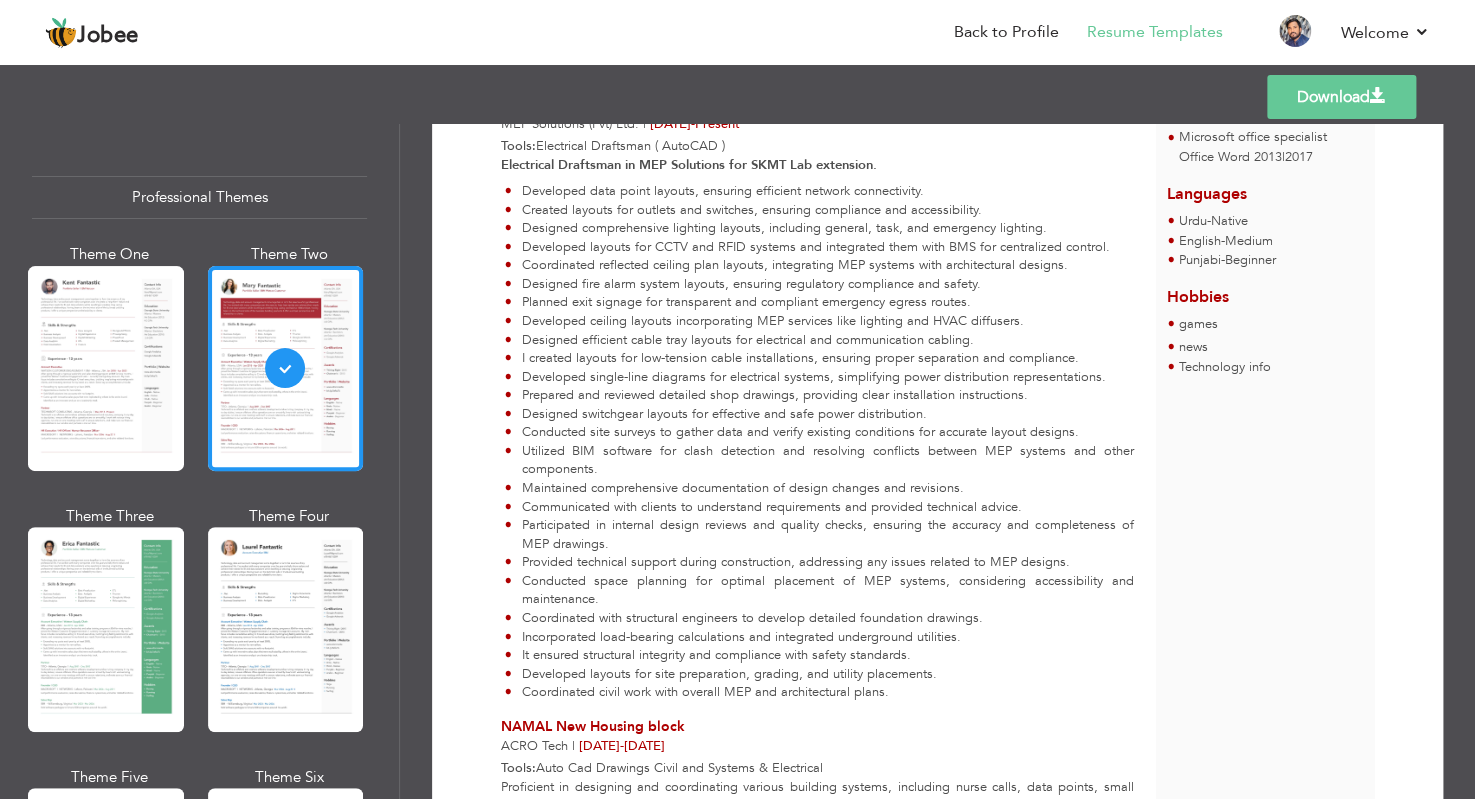 drag, startPoint x: 1361, startPoint y: 97, endPoint x: 1318, endPoint y: 112, distance: 45.54119 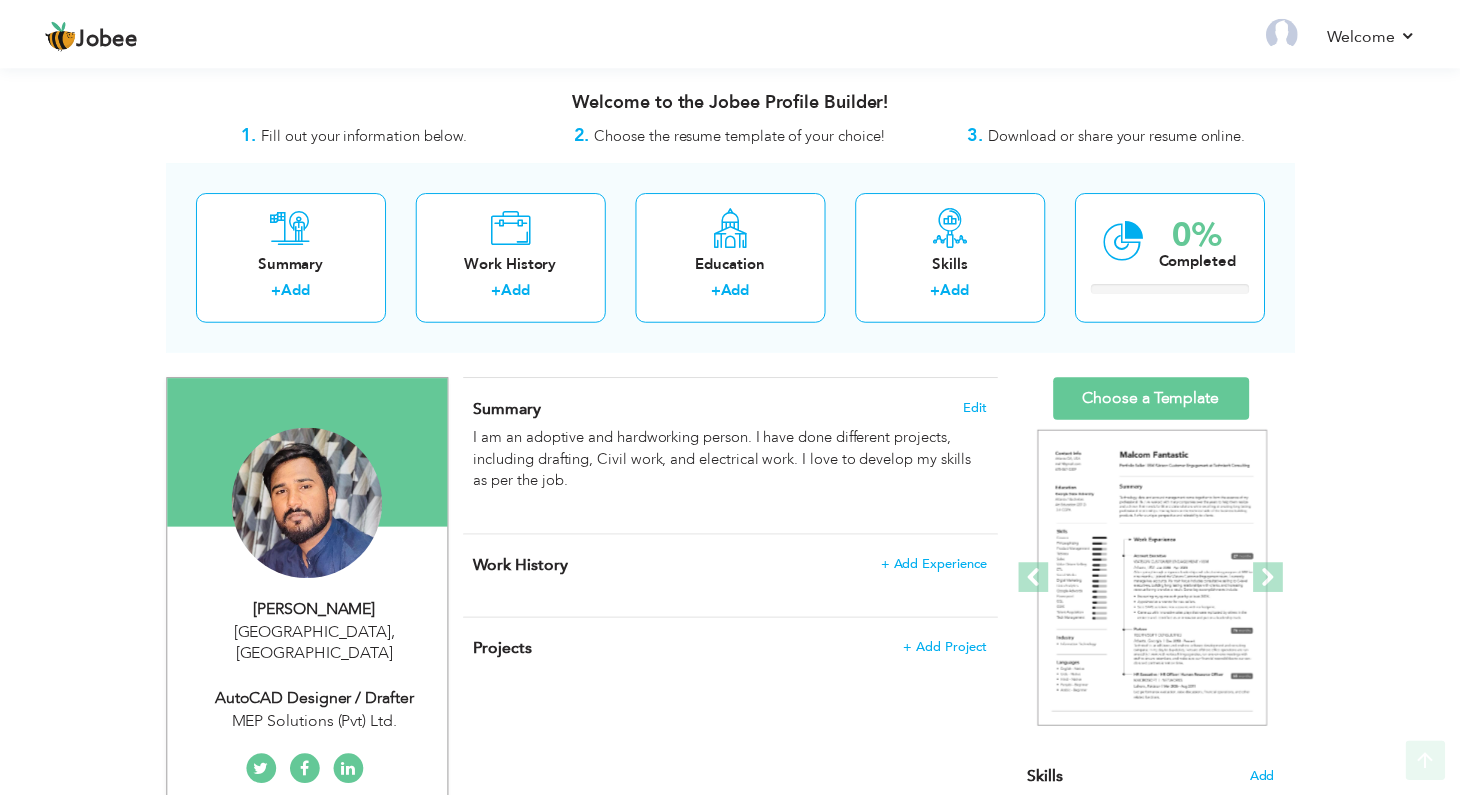 scroll, scrollTop: 561, scrollLeft: 0, axis: vertical 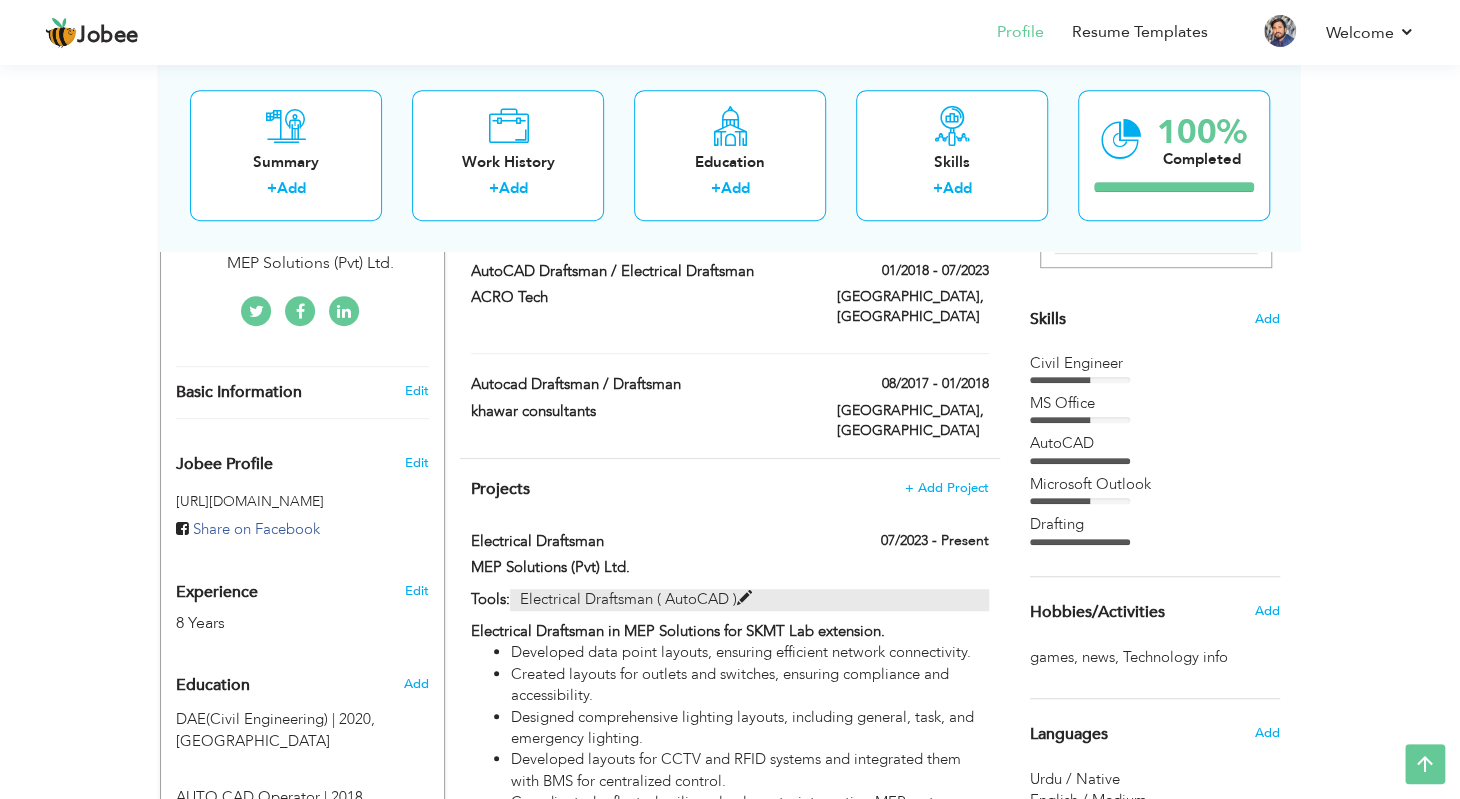 click on "Electrical Draftsman ( AutoCAD )" at bounding box center [749, 599] 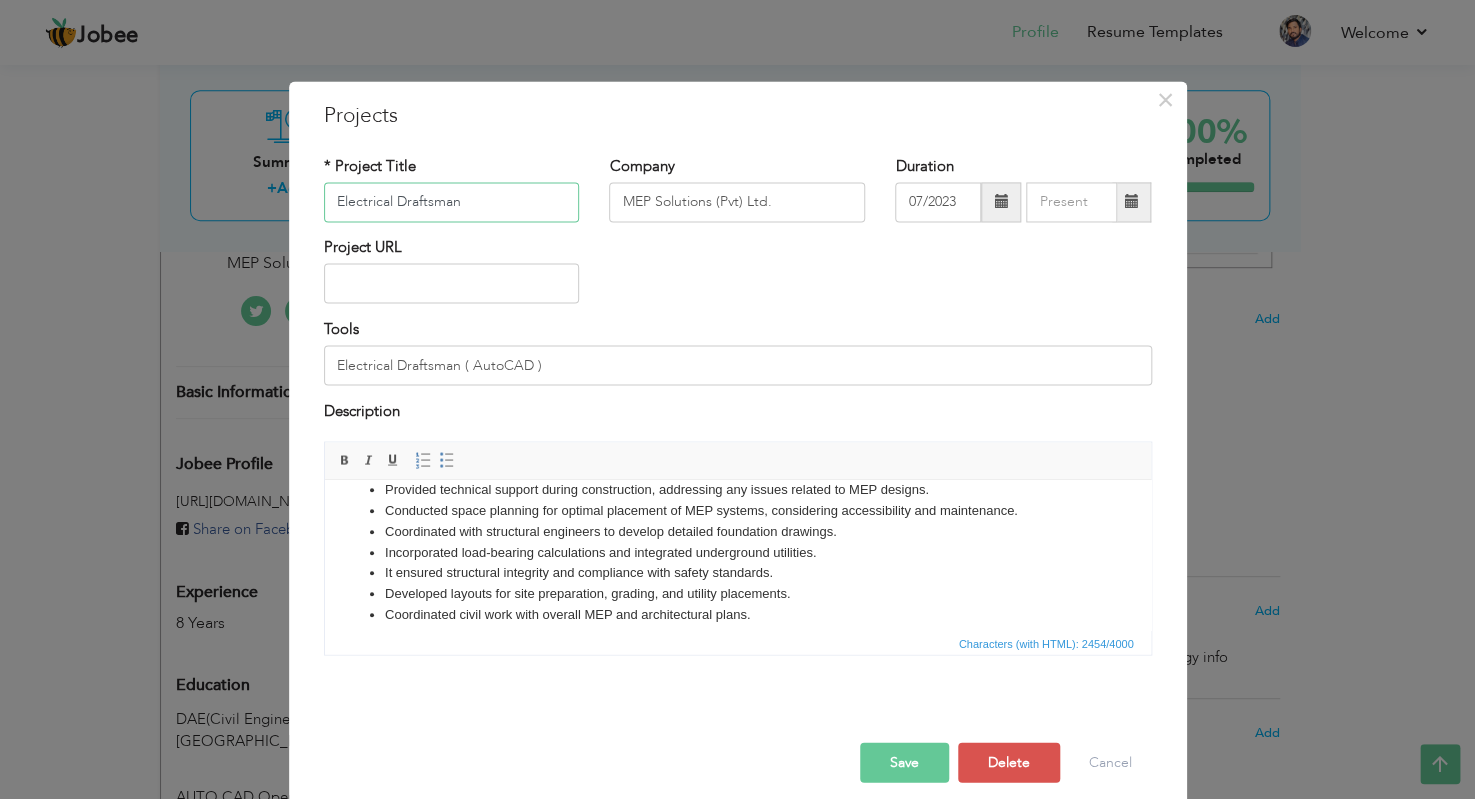 scroll, scrollTop: 442, scrollLeft: 0, axis: vertical 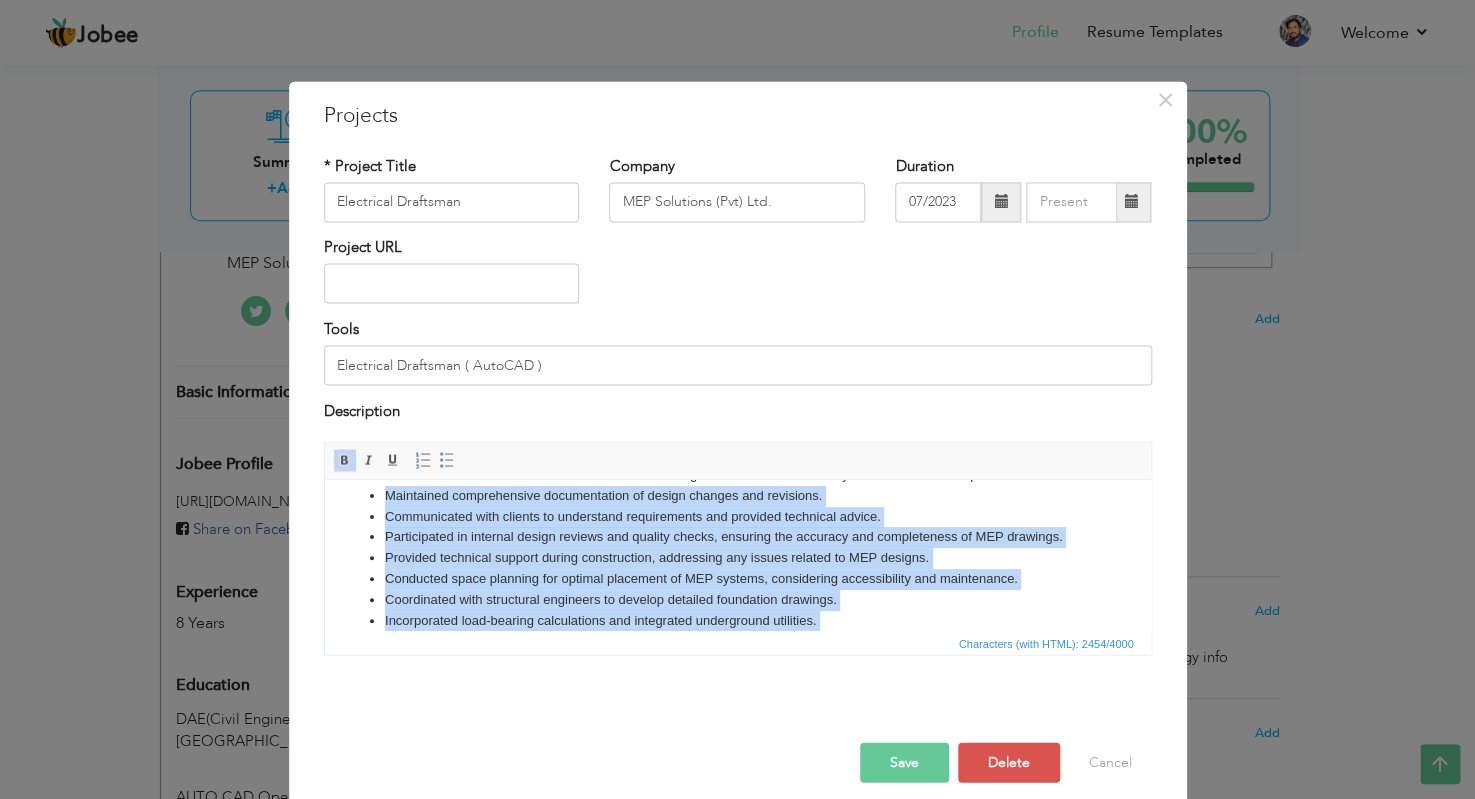 drag, startPoint x: 763, startPoint y: 604, endPoint x: 366, endPoint y: 505, distance: 409.15768 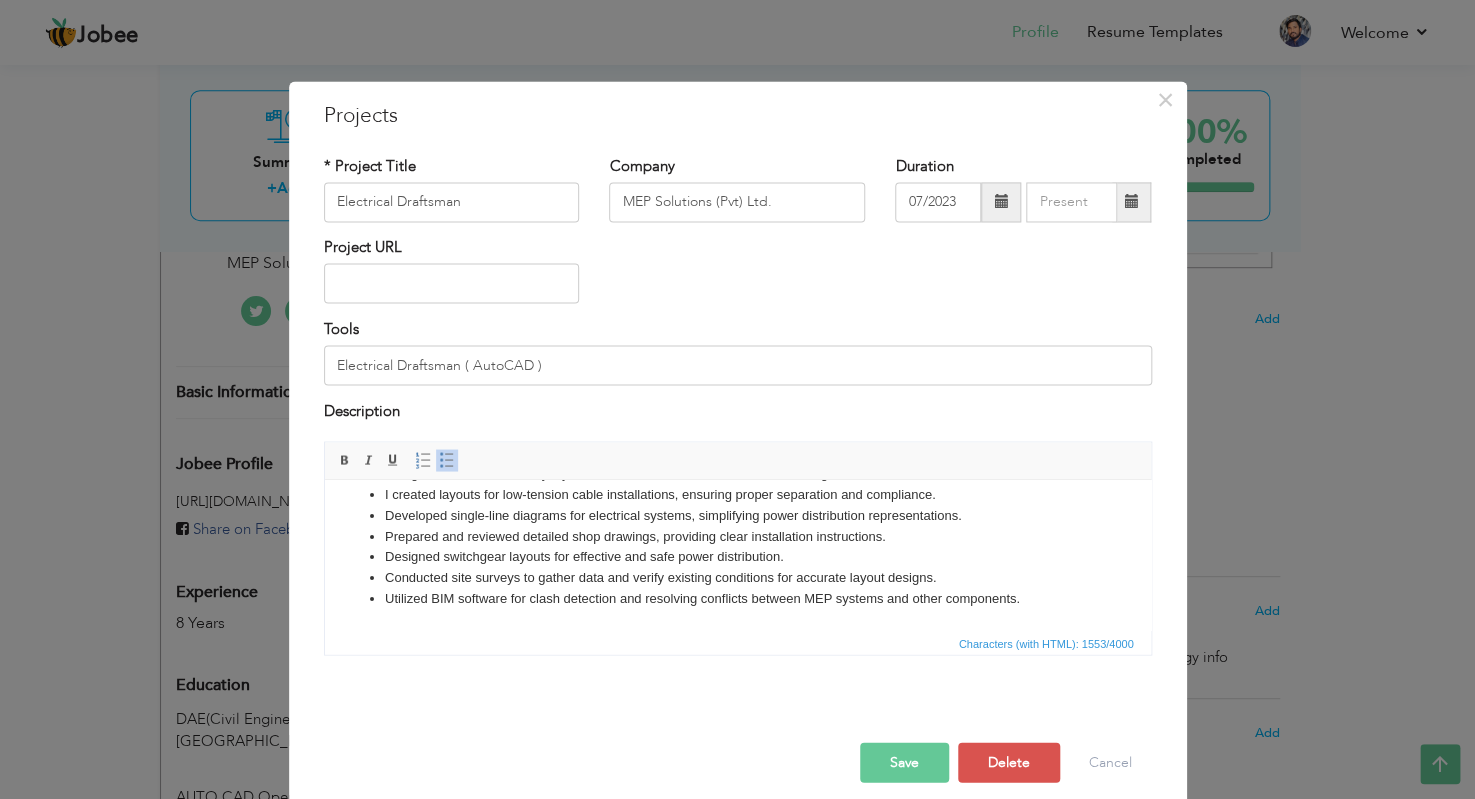 scroll, scrollTop: 235, scrollLeft: 0, axis: vertical 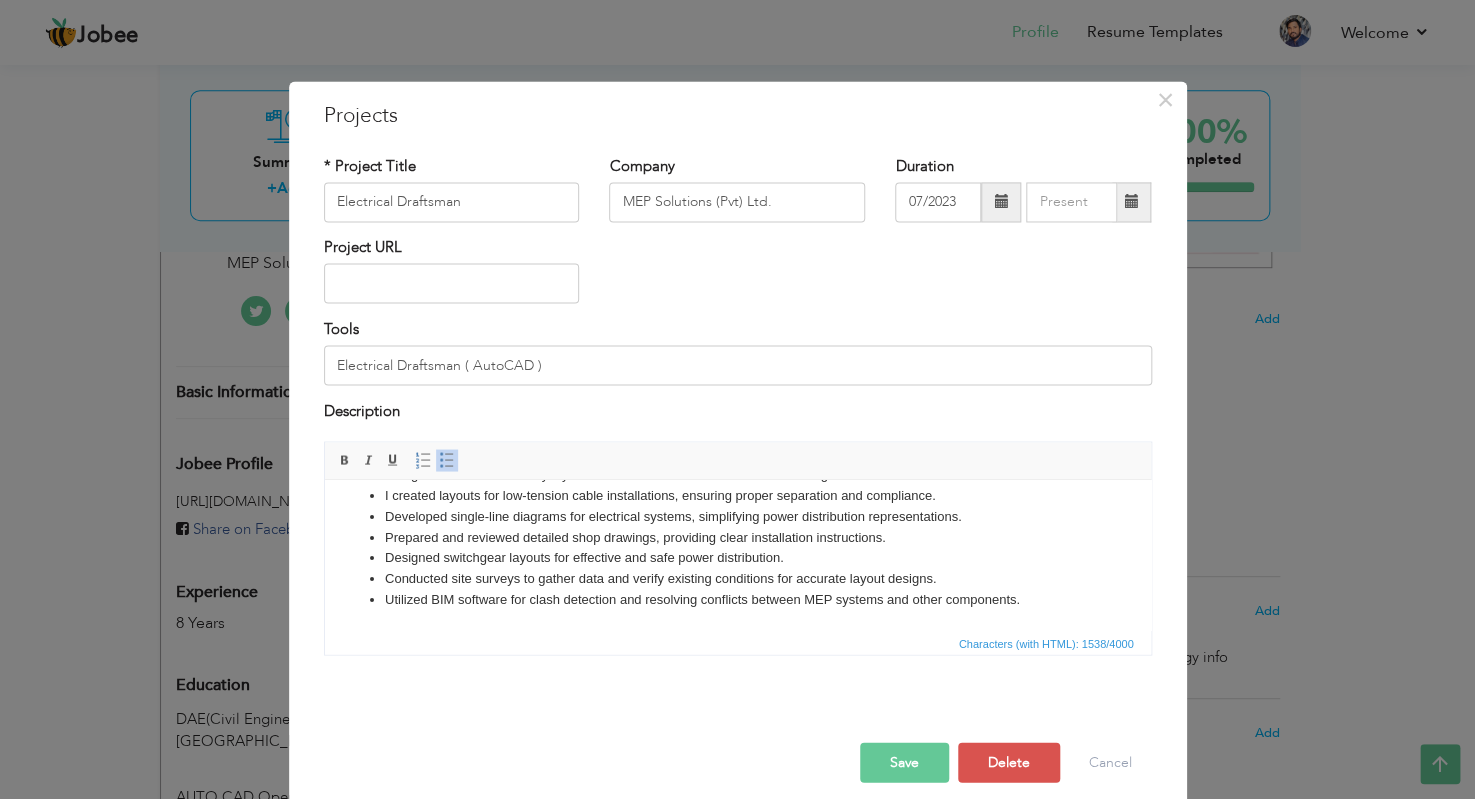 click on "Save" at bounding box center [904, 763] 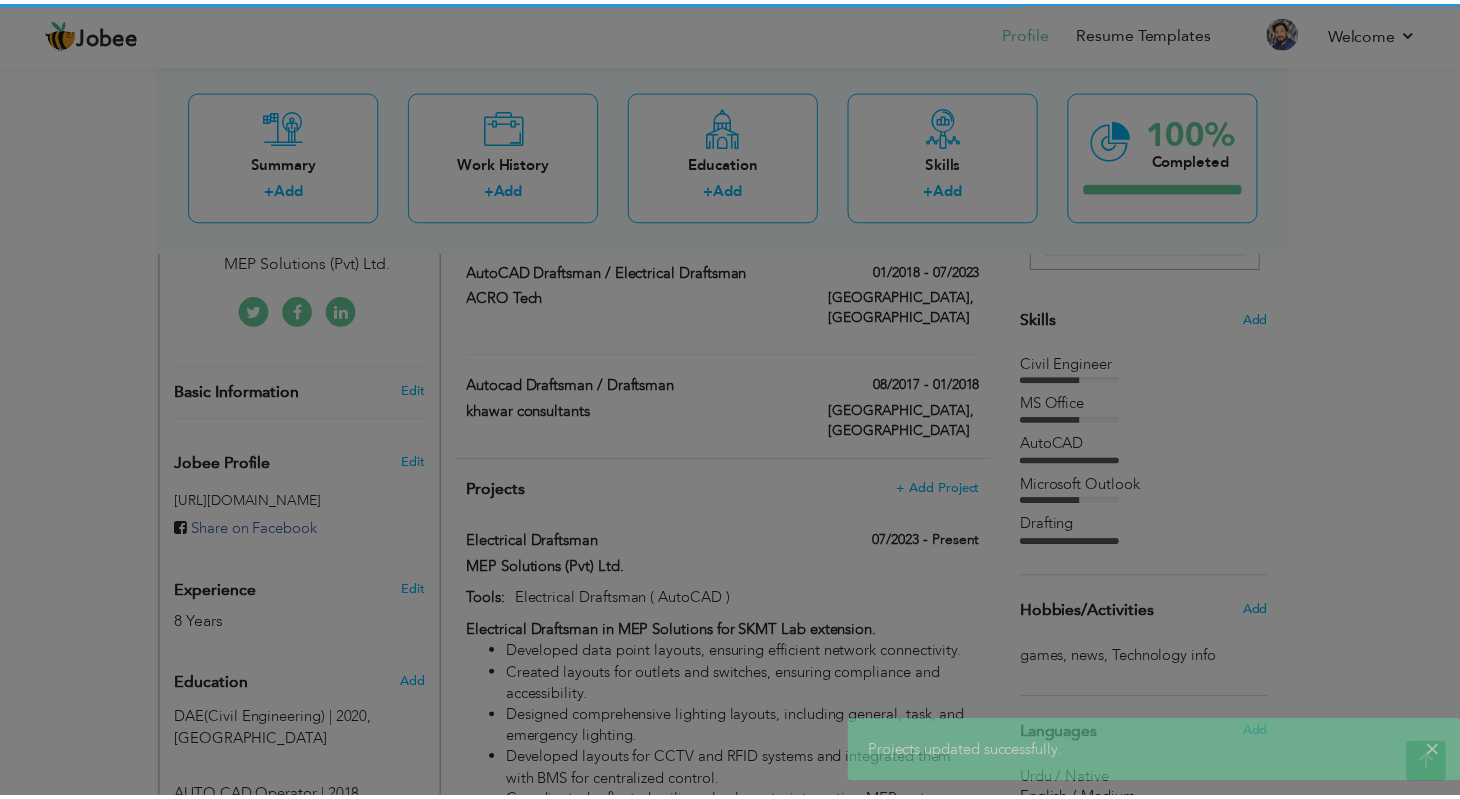 scroll, scrollTop: 0, scrollLeft: 0, axis: both 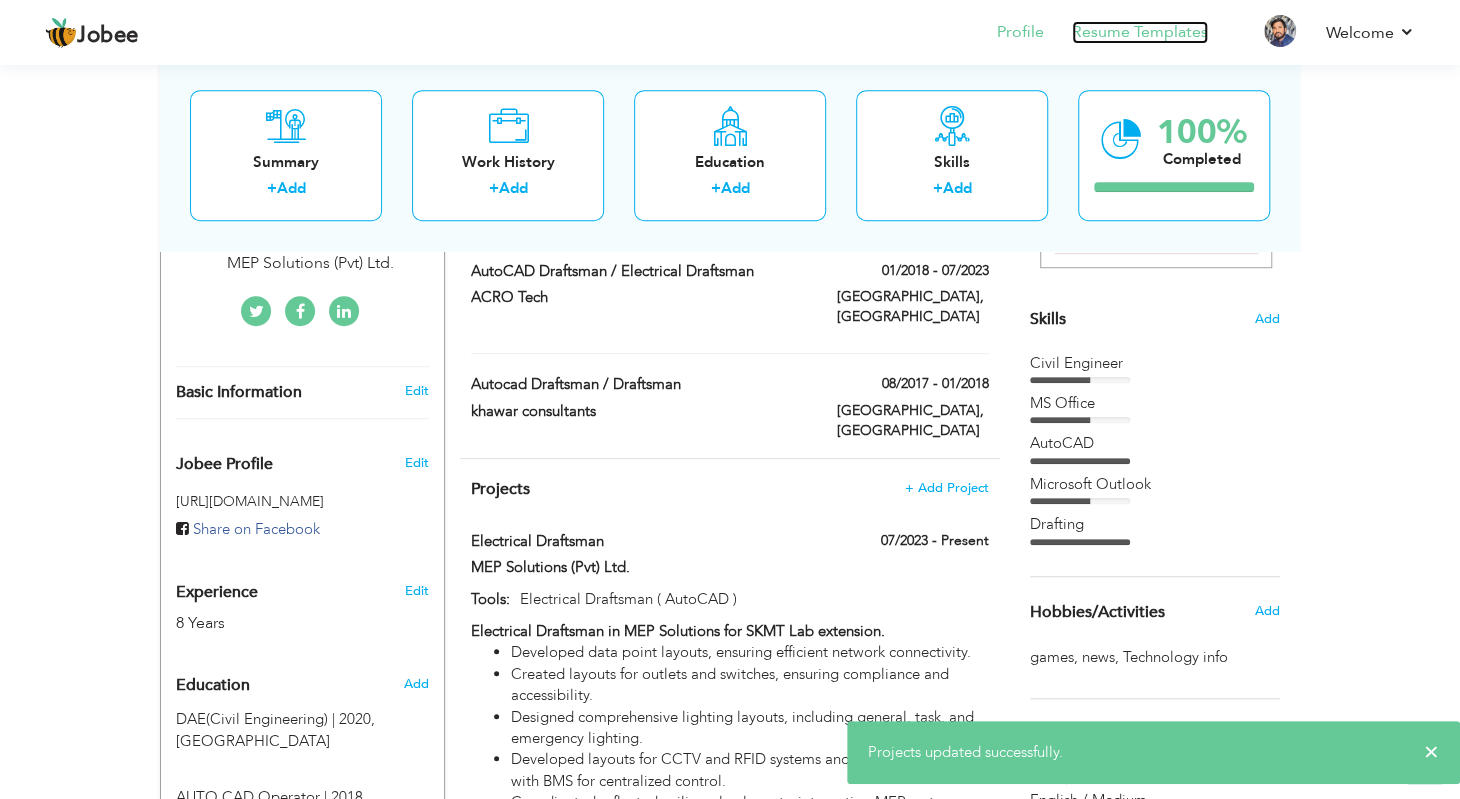 click on "Resume Templates" at bounding box center (1140, 32) 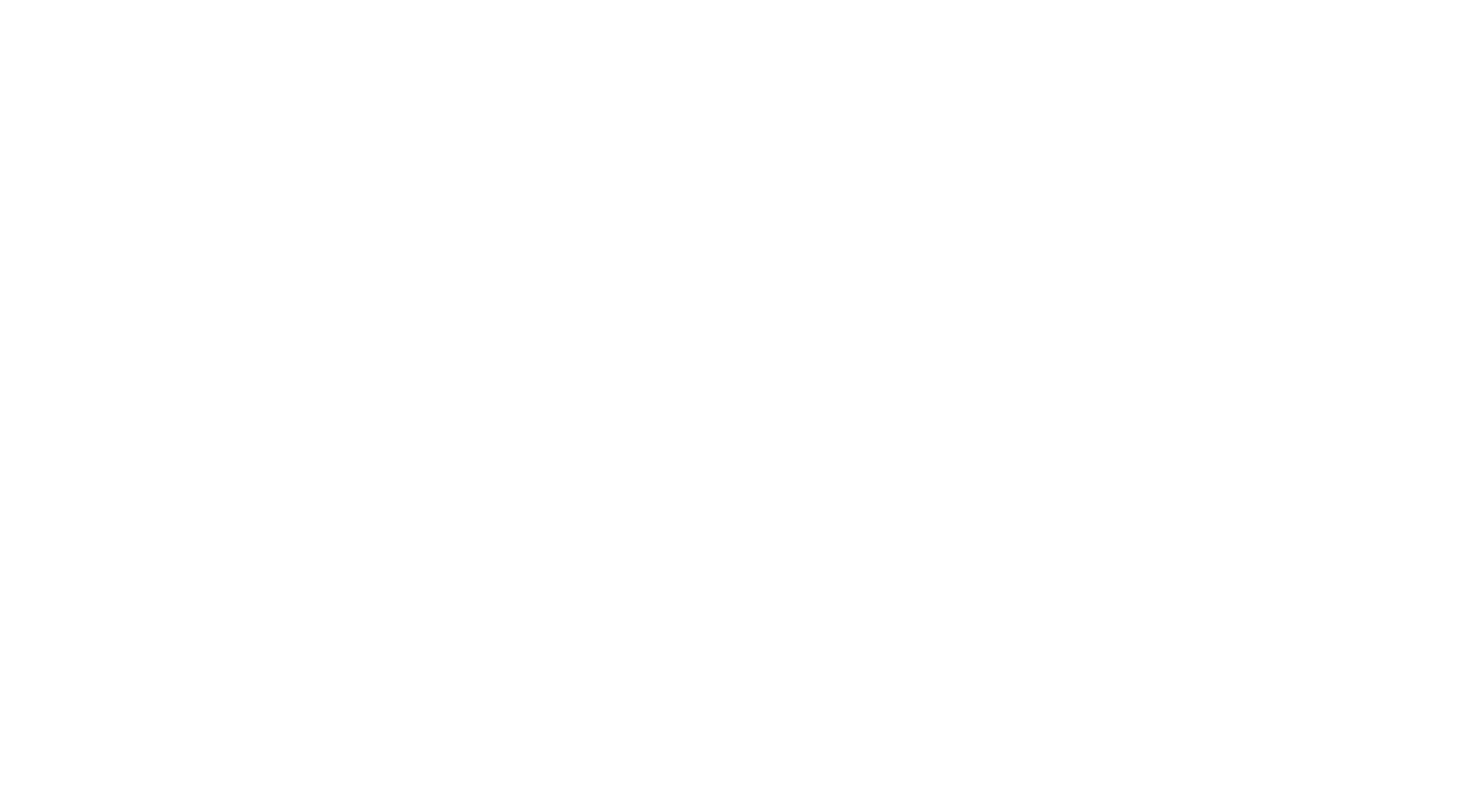 scroll, scrollTop: 0, scrollLeft: 0, axis: both 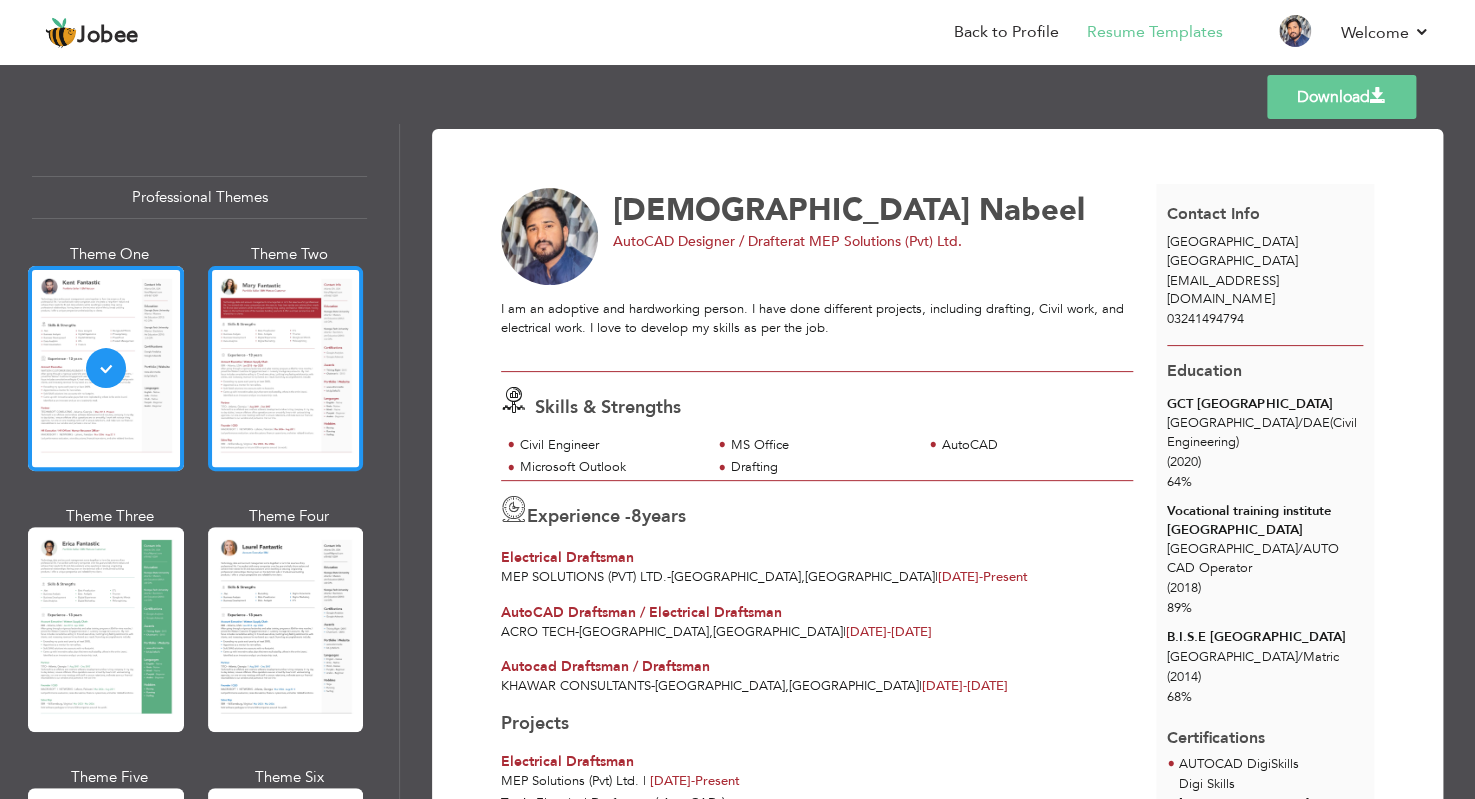 click at bounding box center (286, 368) 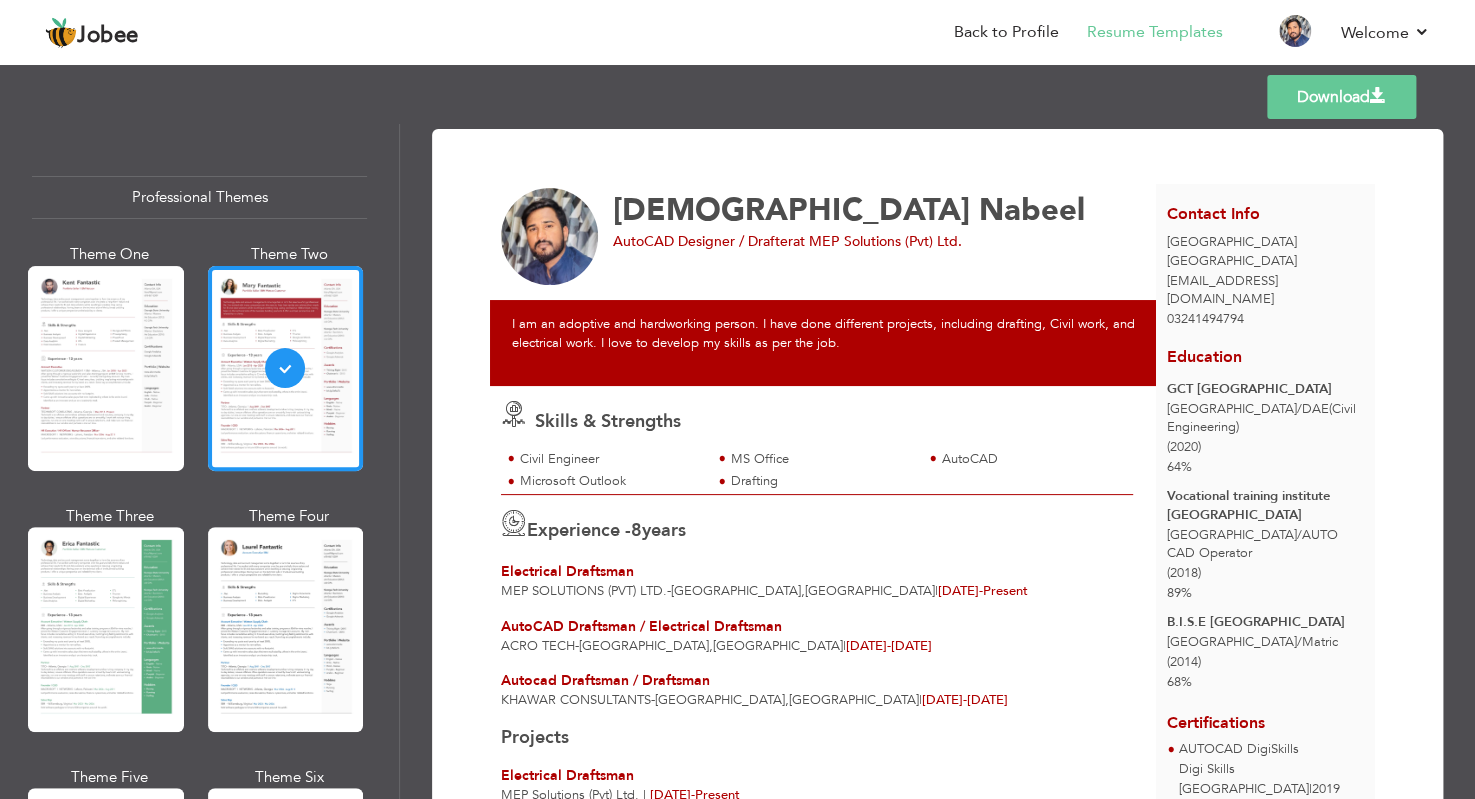 click on "Download" at bounding box center [1341, 97] 